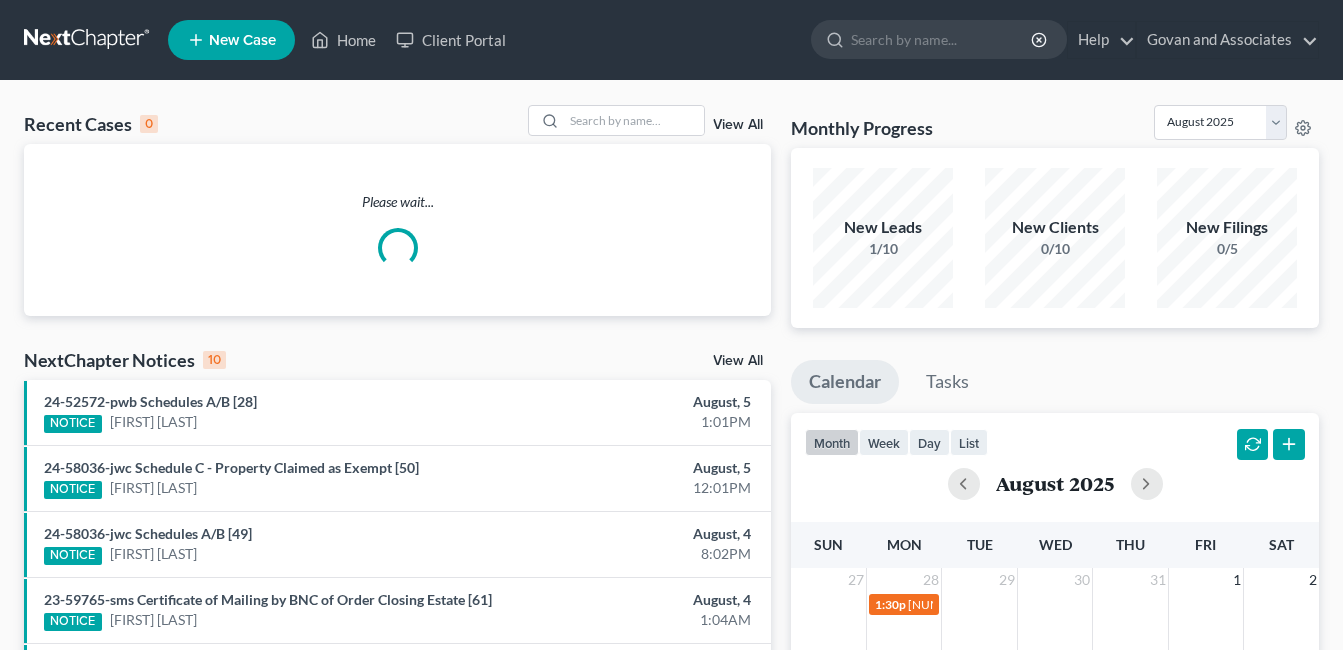 scroll, scrollTop: 0, scrollLeft: 0, axis: both 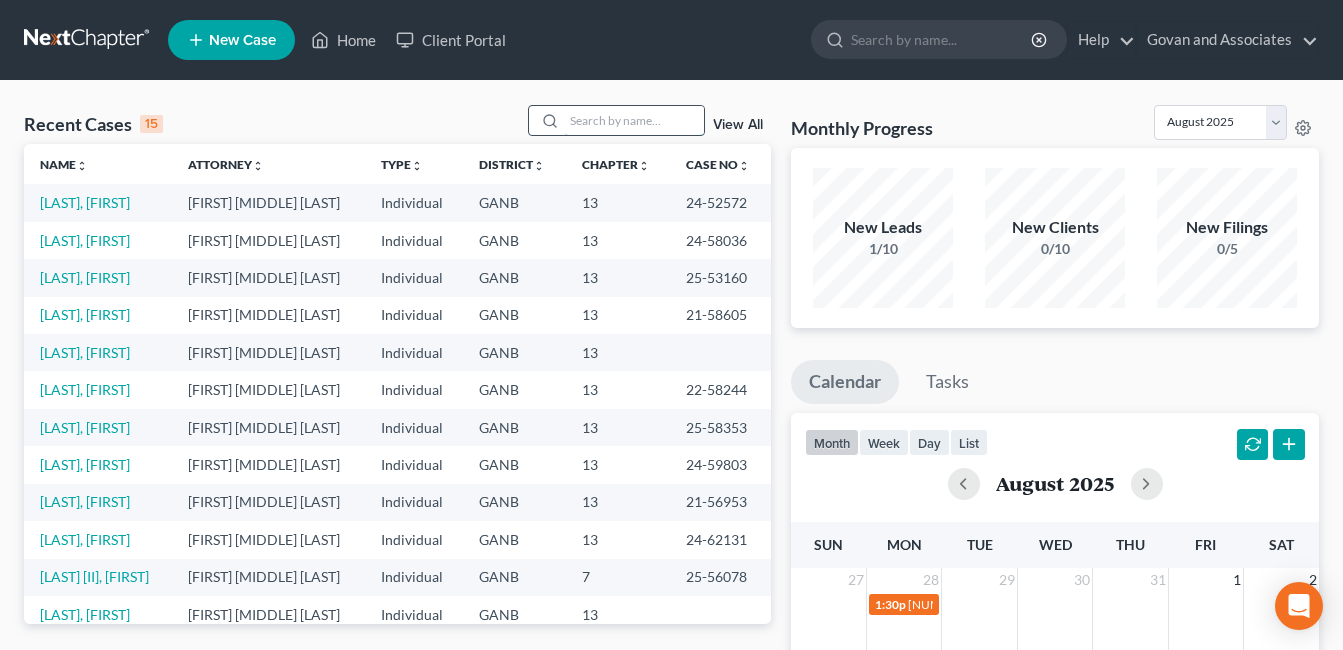 click at bounding box center [634, 120] 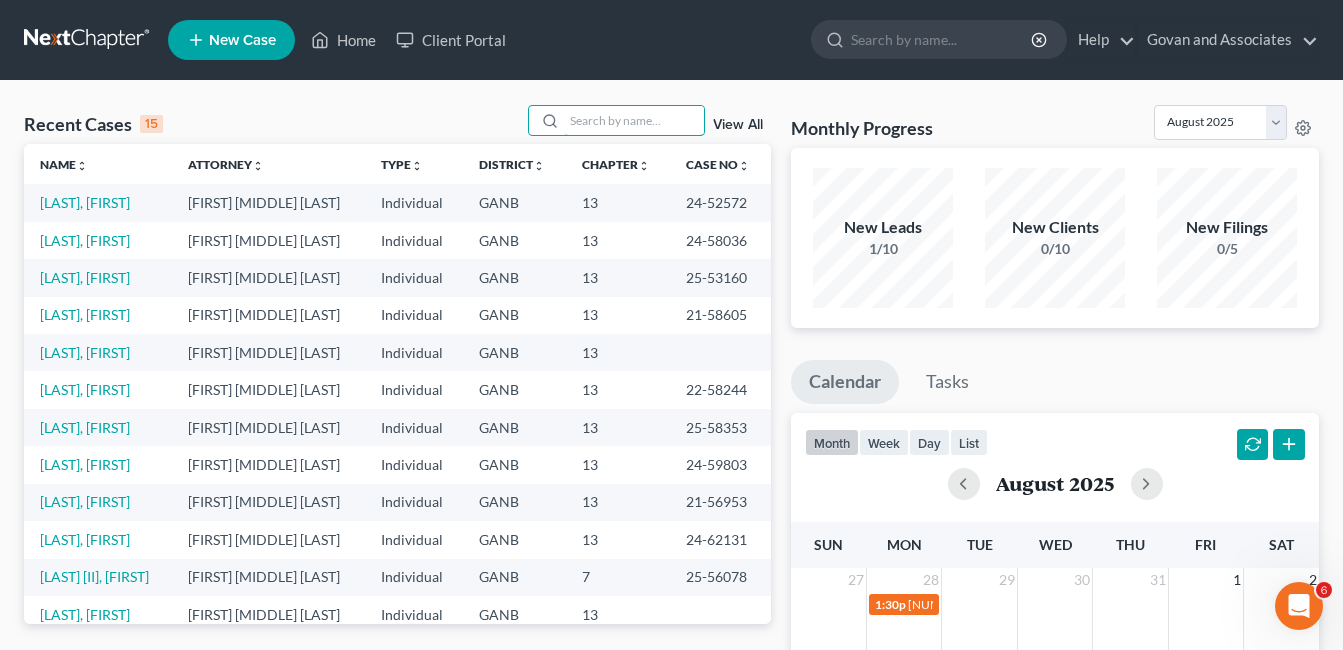 scroll, scrollTop: 0, scrollLeft: 0, axis: both 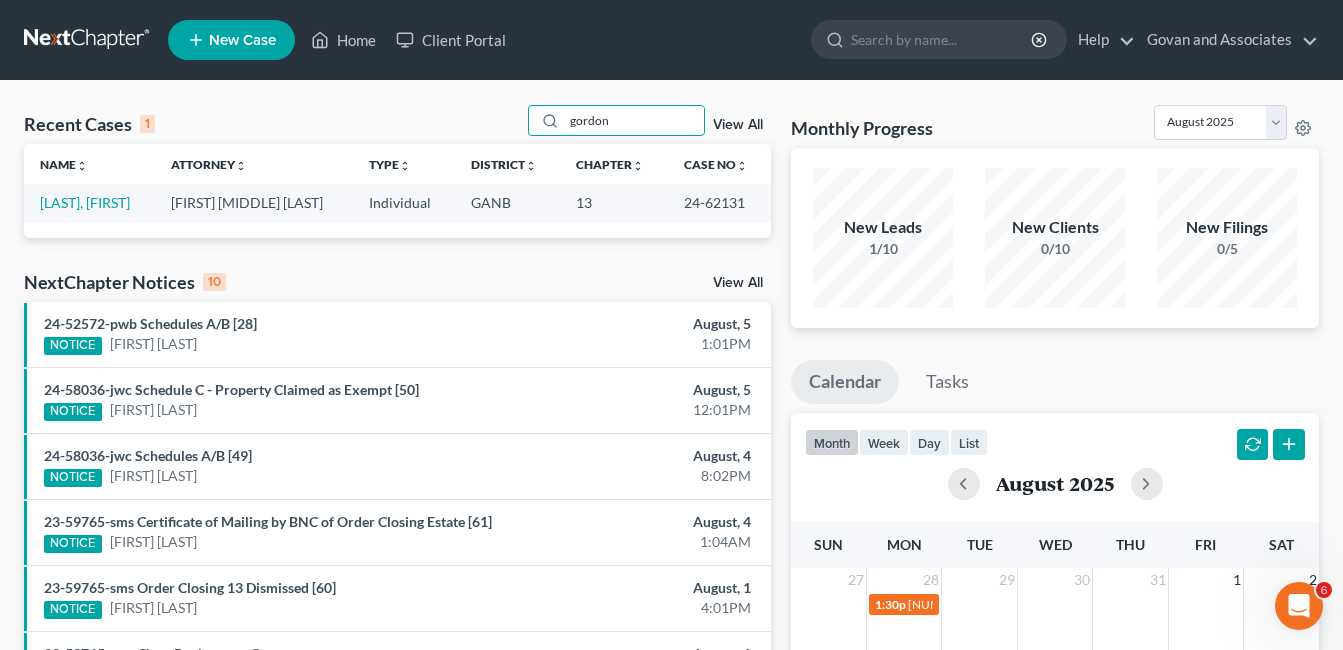 type on "gordon" 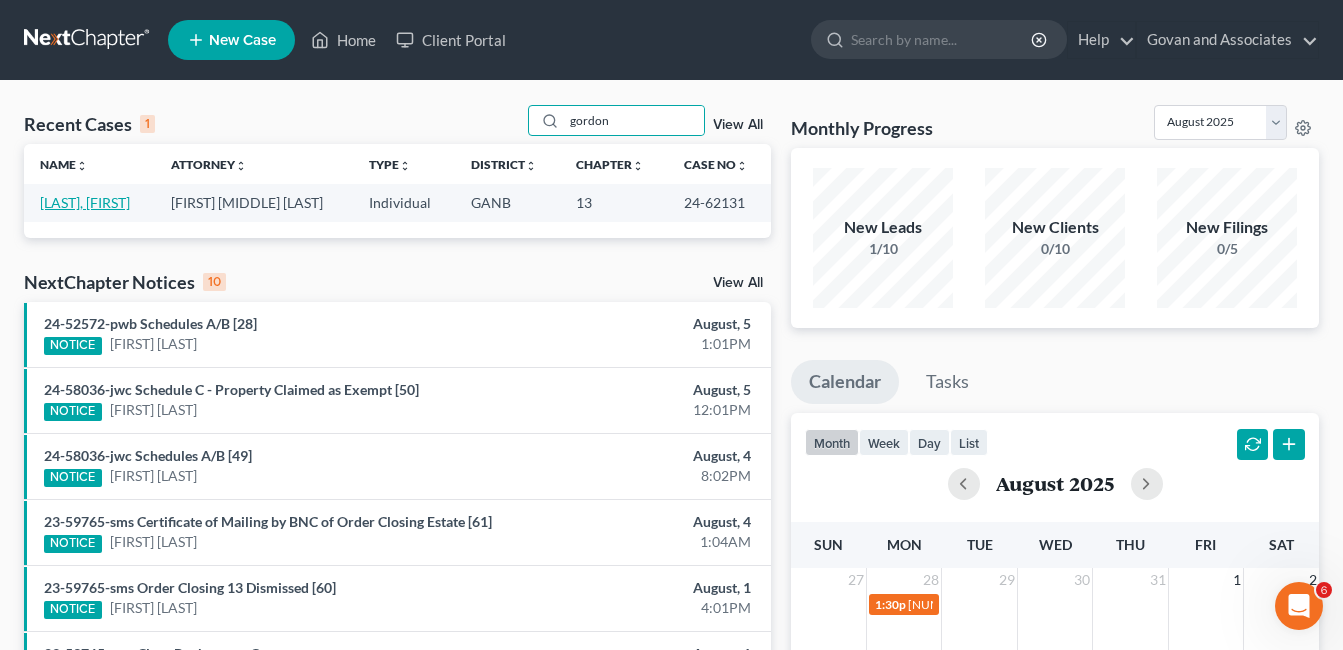 click on "[LAST], [FIRST]" at bounding box center (85, 202) 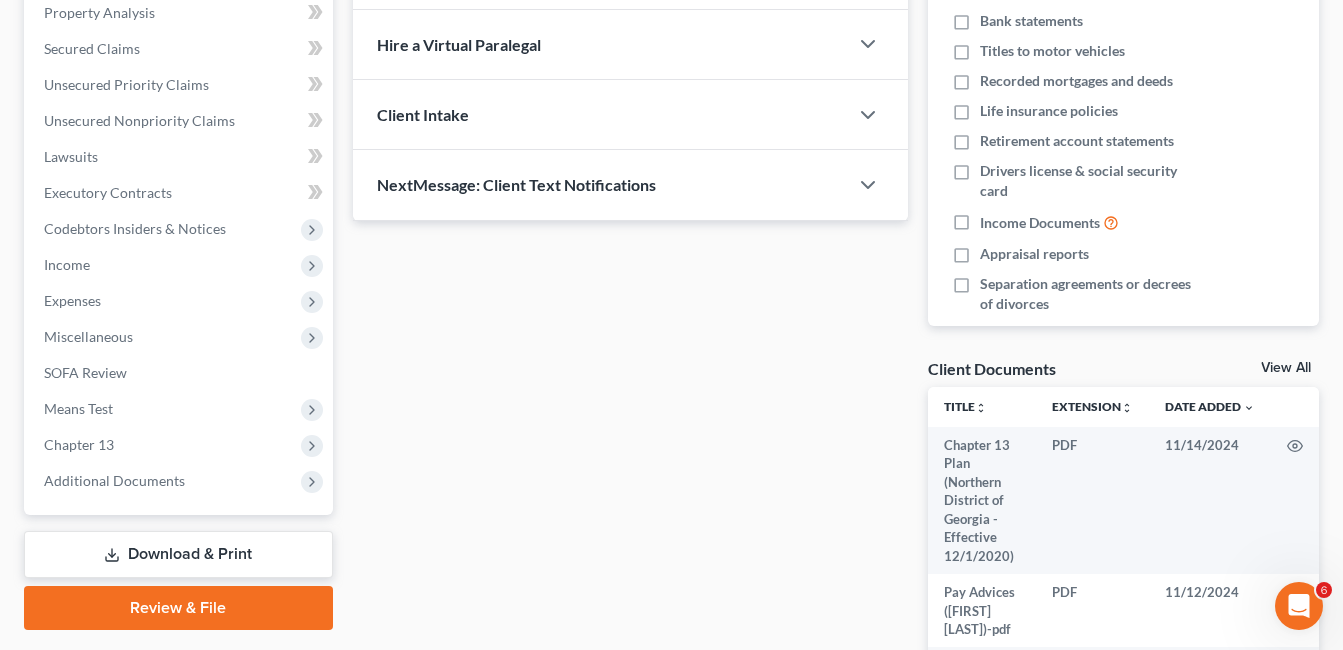 scroll, scrollTop: 500, scrollLeft: 0, axis: vertical 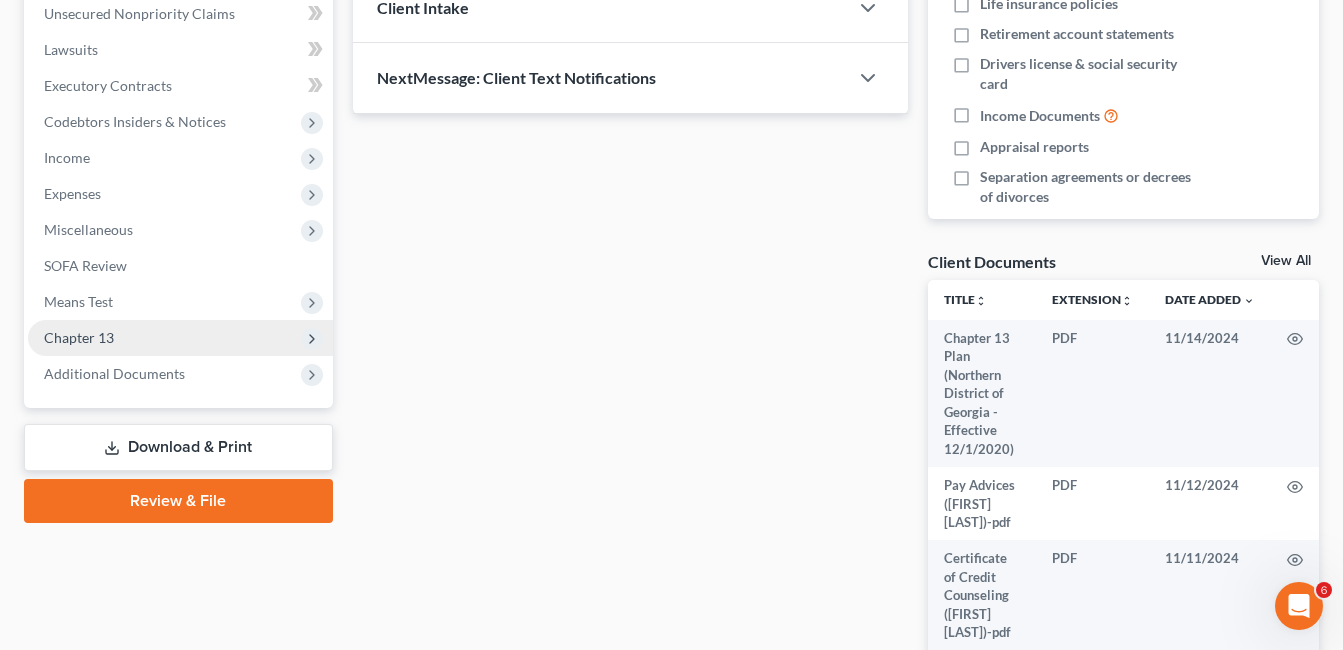 click on "Chapter 13" at bounding box center (79, 337) 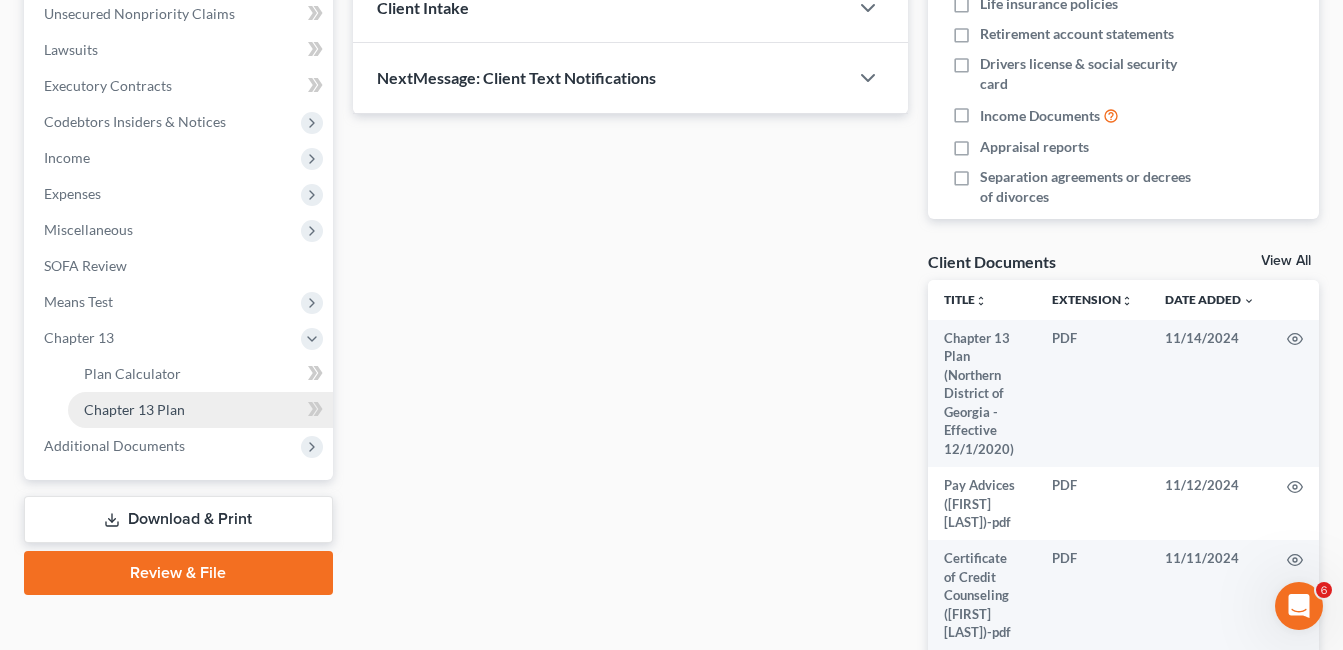 click on "Chapter 13 Plan" at bounding box center (134, 409) 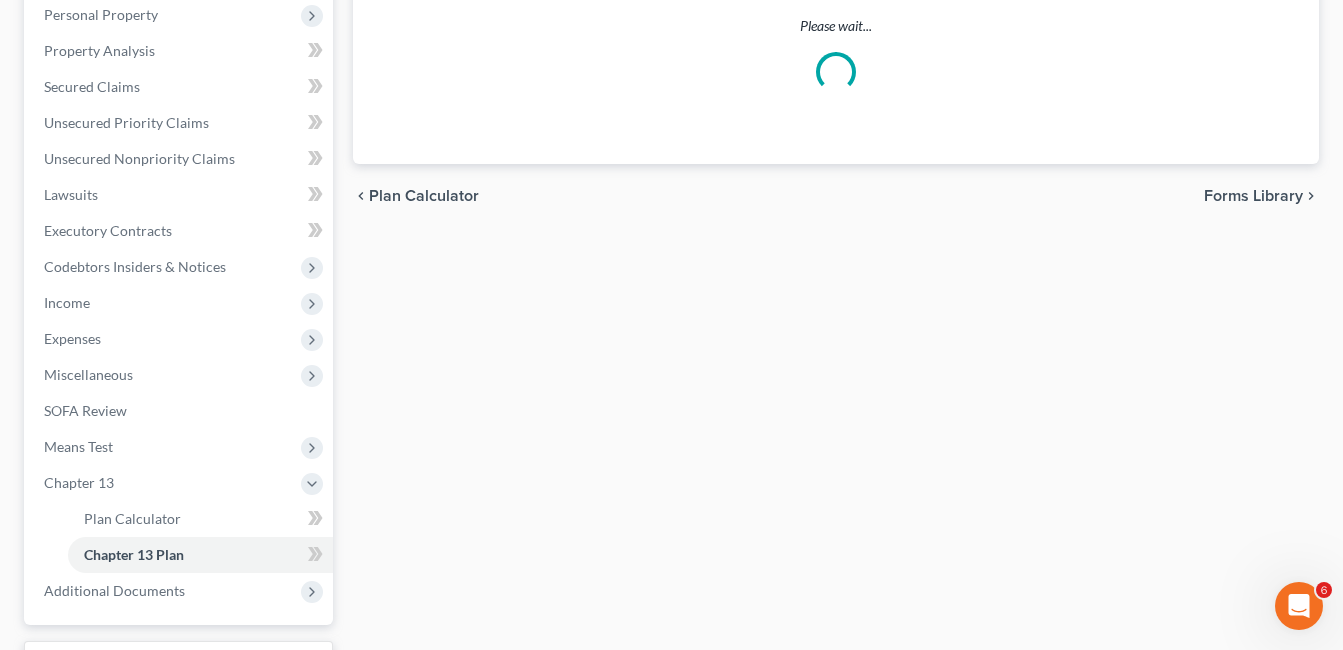 scroll, scrollTop: 0, scrollLeft: 0, axis: both 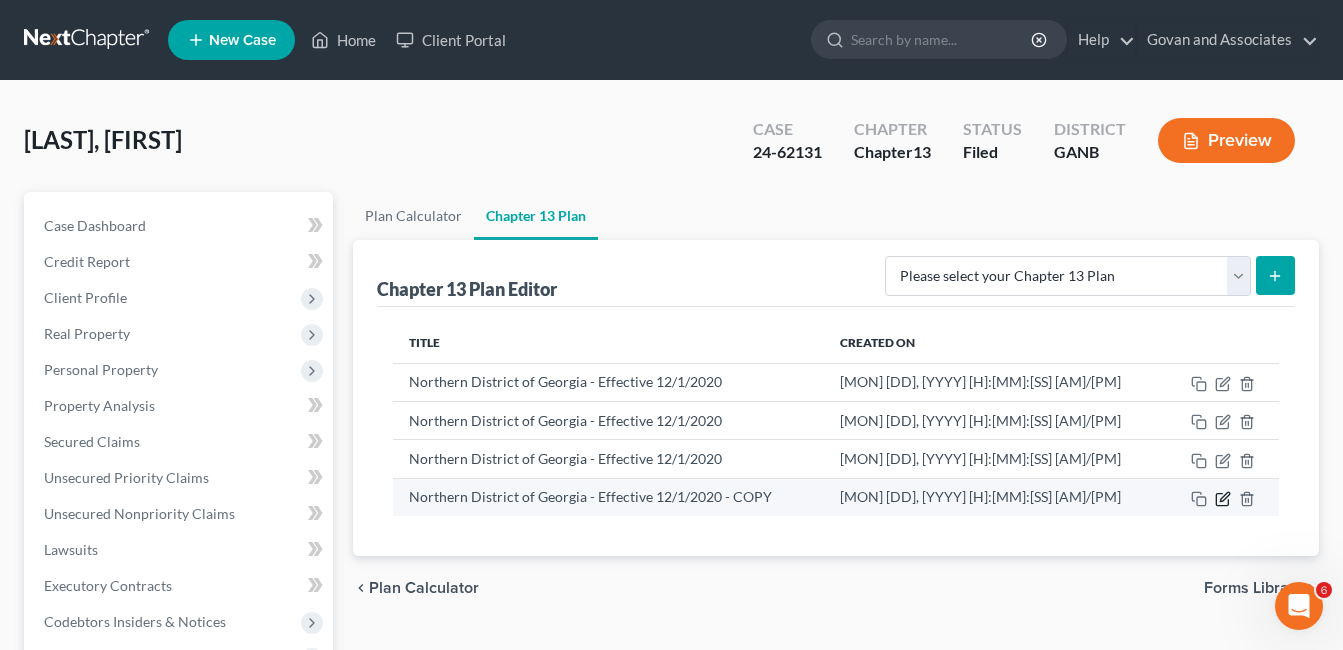 click 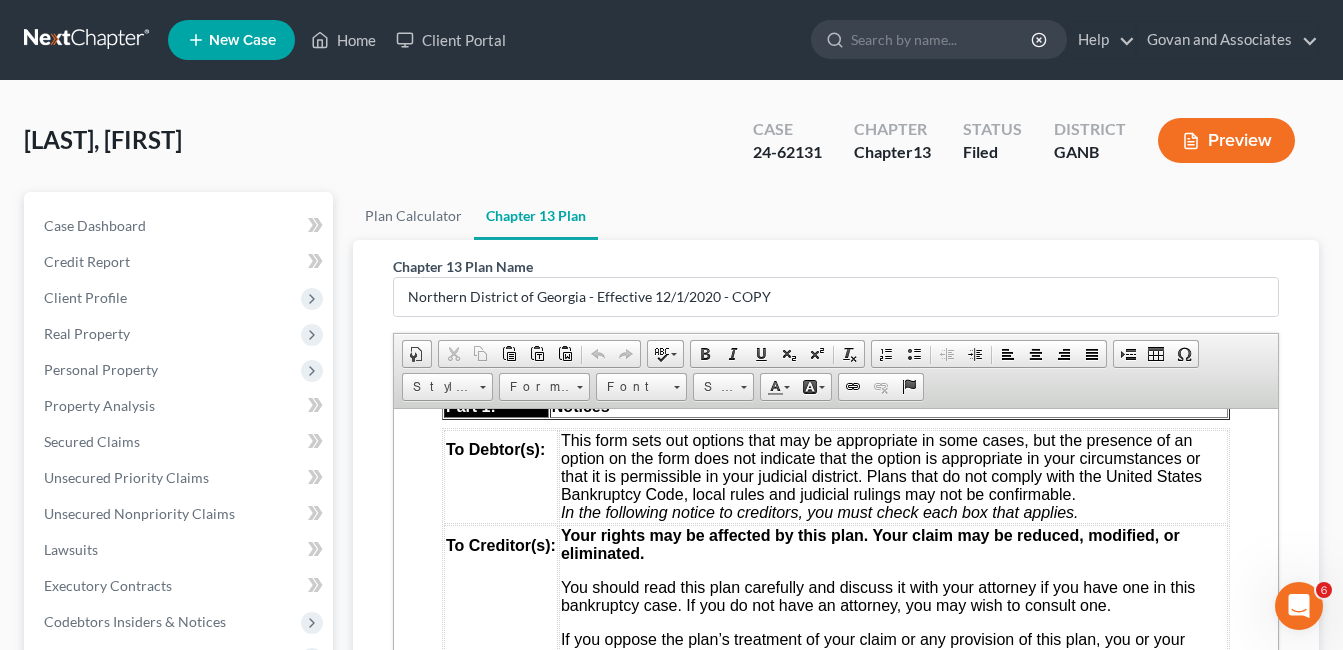scroll, scrollTop: 600, scrollLeft: 0, axis: vertical 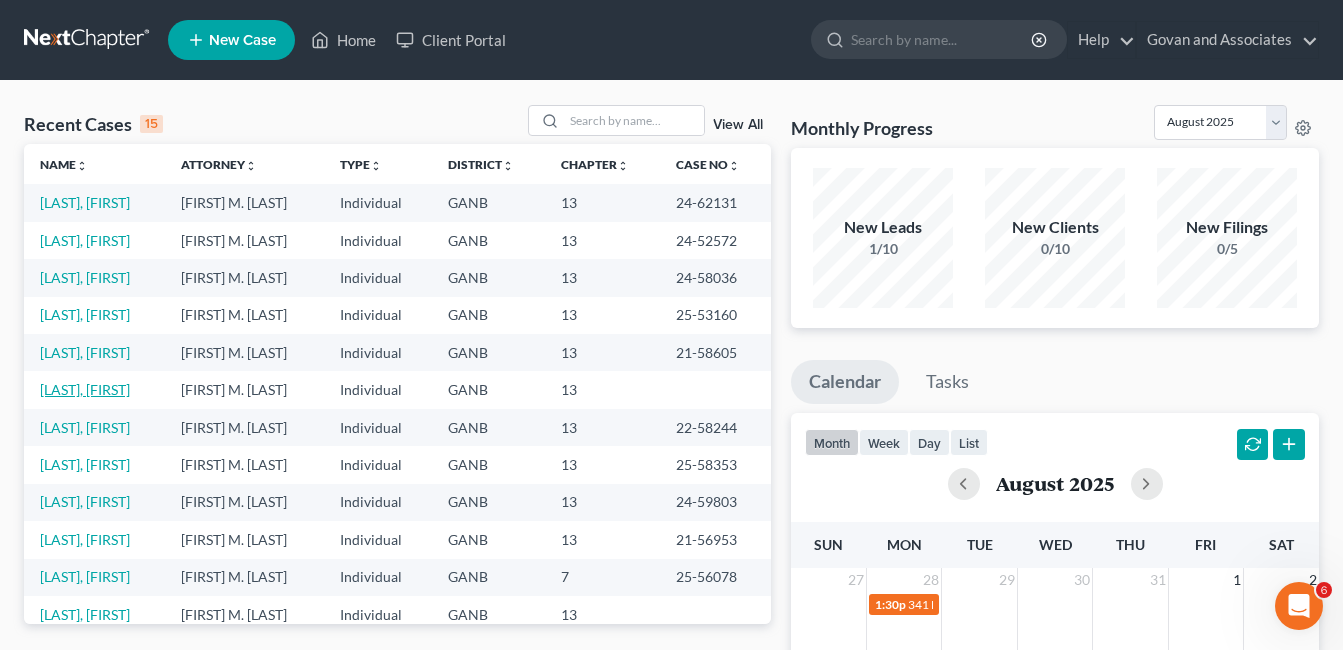 click on "[LAST], [FIRST]" at bounding box center (85, 389) 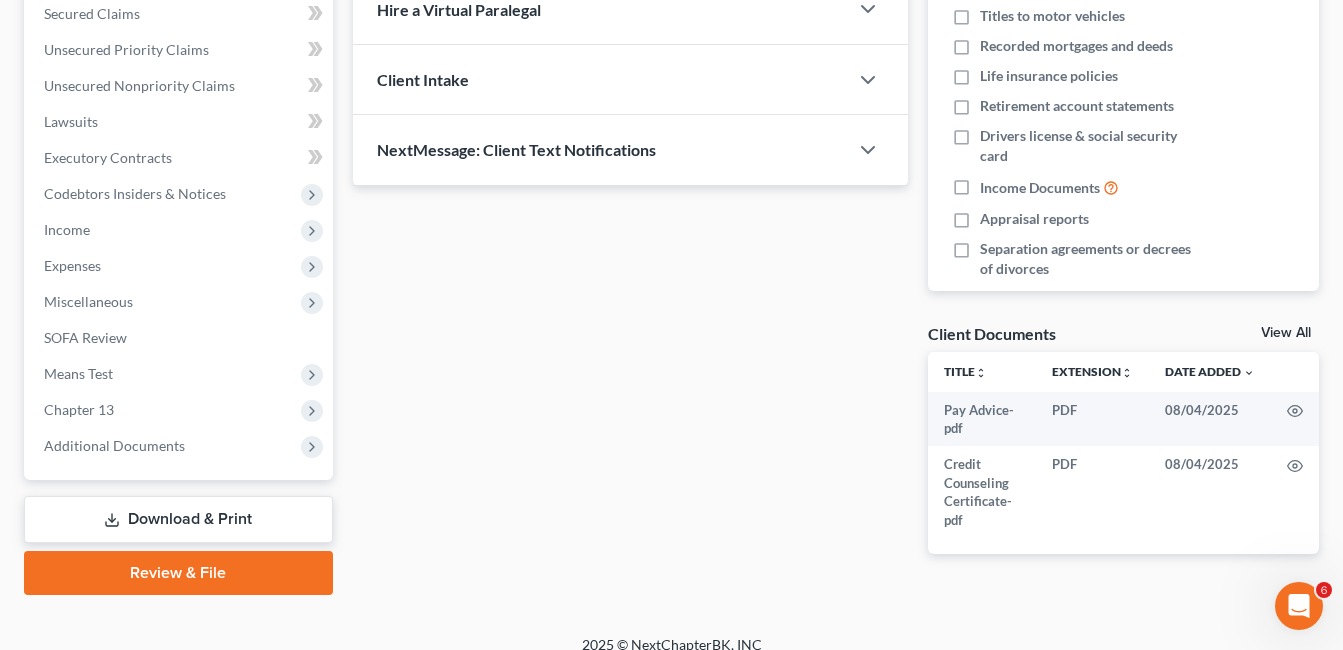 scroll, scrollTop: 449, scrollLeft: 0, axis: vertical 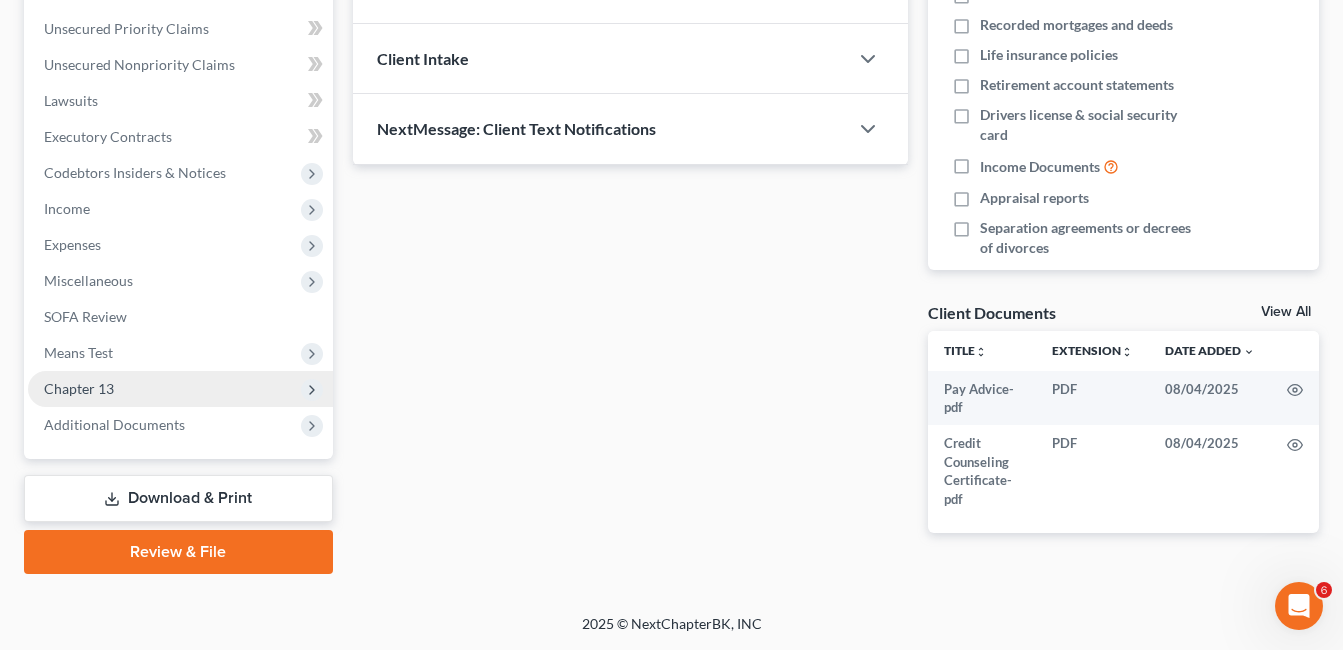 click on "Chapter 13" at bounding box center (79, 388) 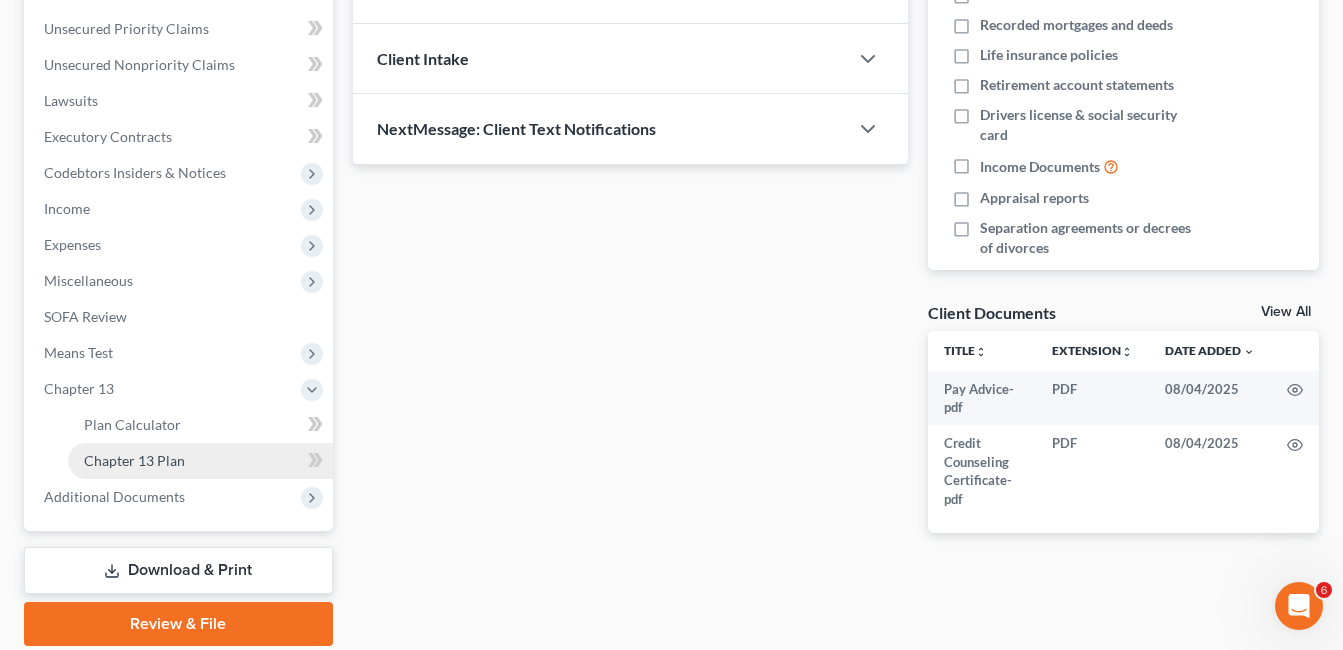 click on "Chapter 13 Plan" at bounding box center (134, 460) 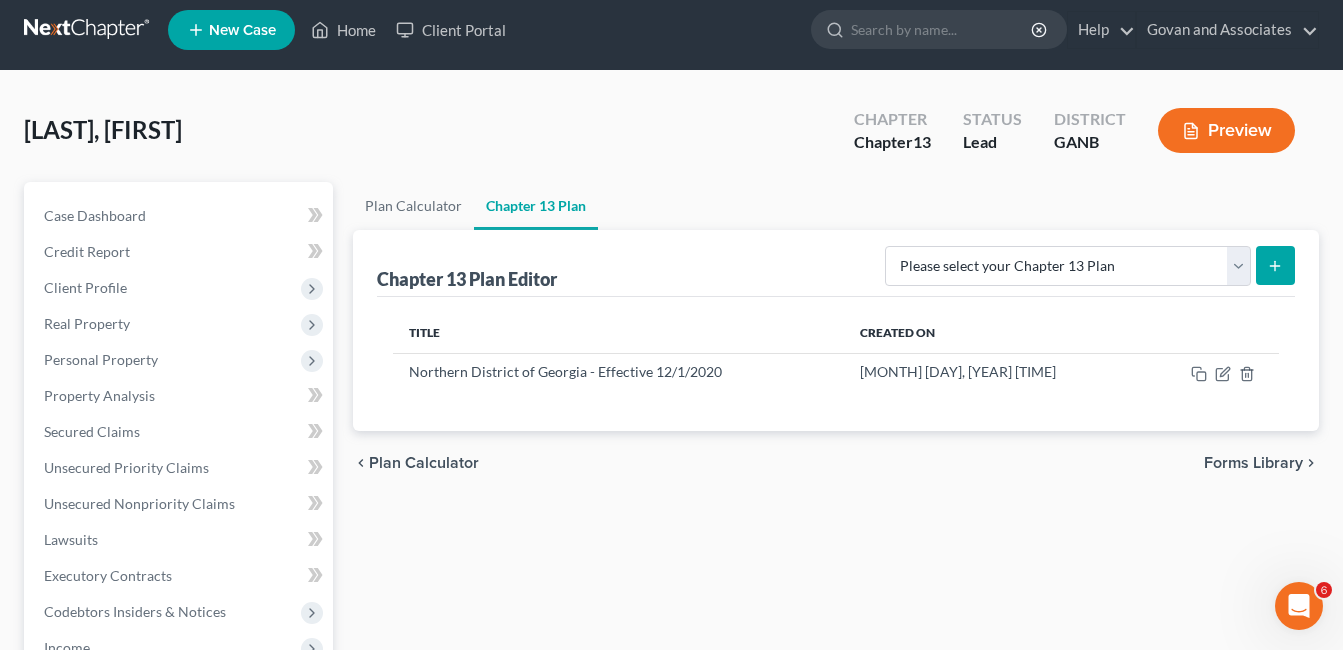 scroll, scrollTop: 0, scrollLeft: 0, axis: both 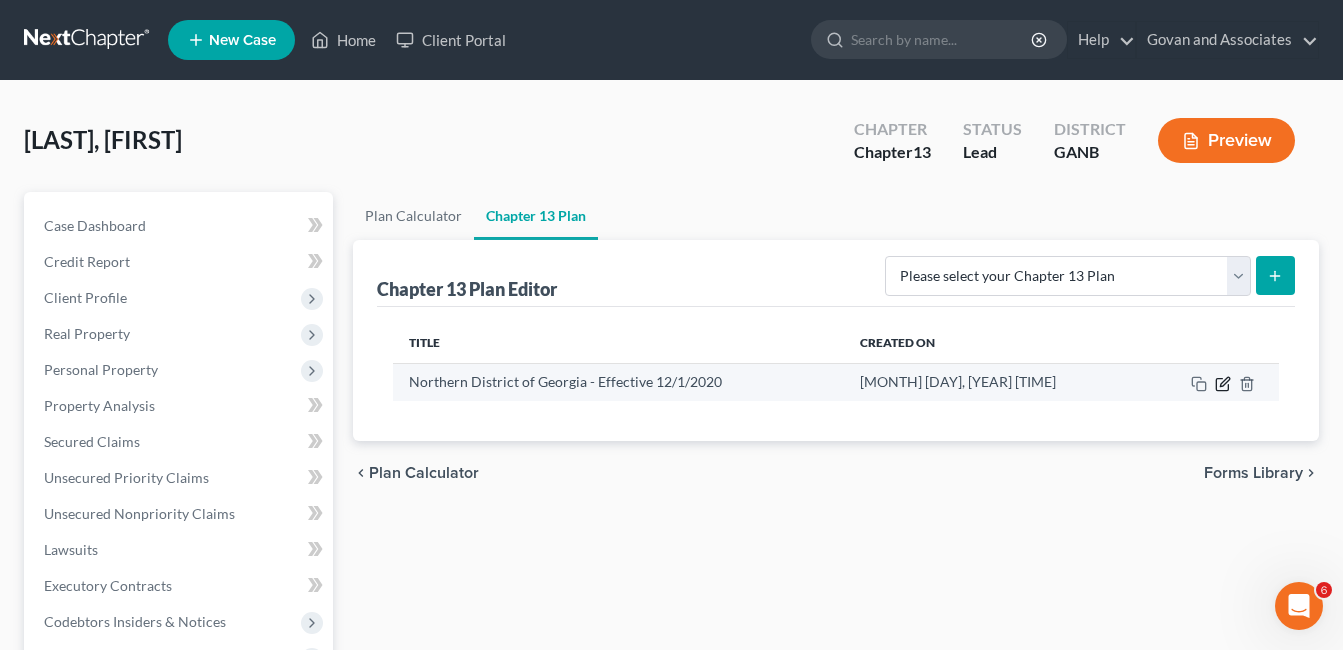 click 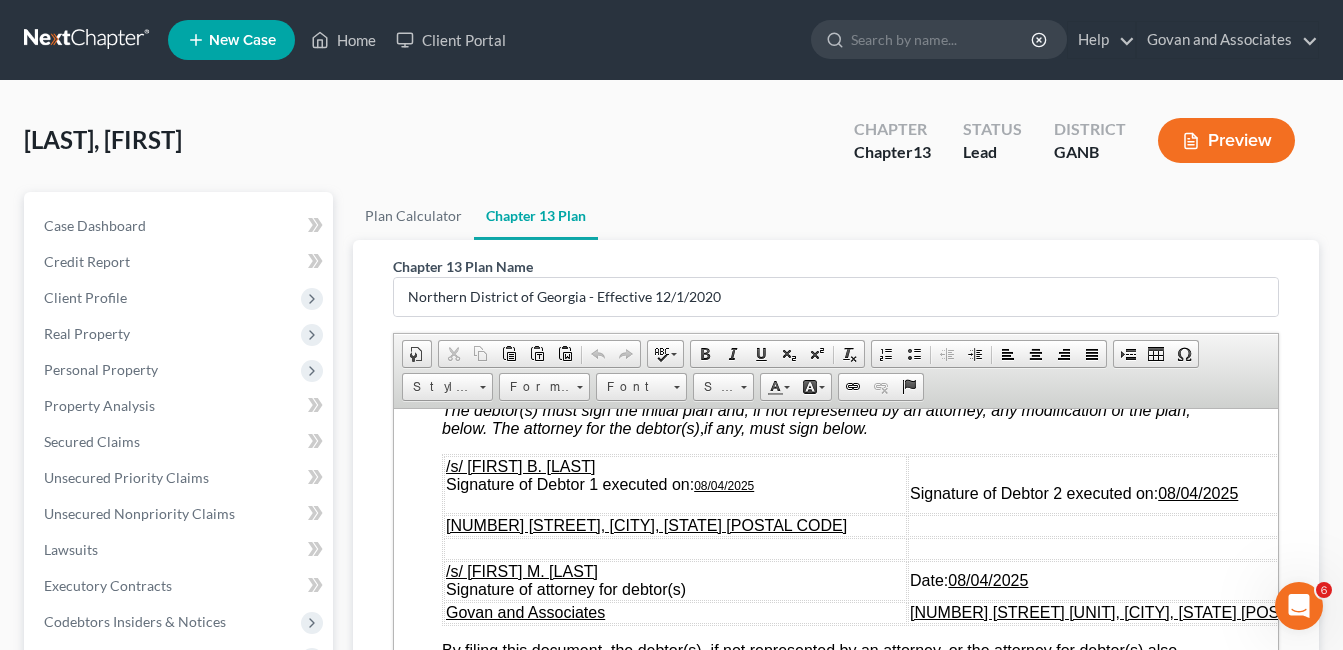 scroll, scrollTop: 7896, scrollLeft: 0, axis: vertical 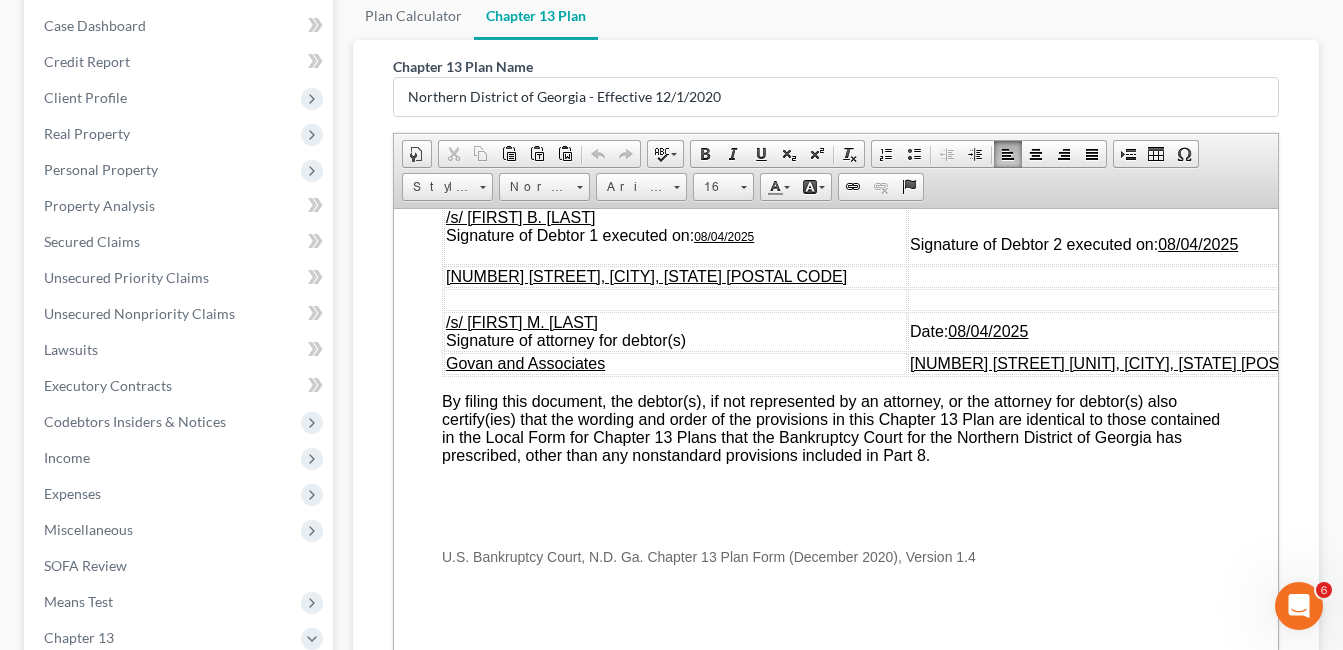 click on "08/04/2025" at bounding box center (723, 236) 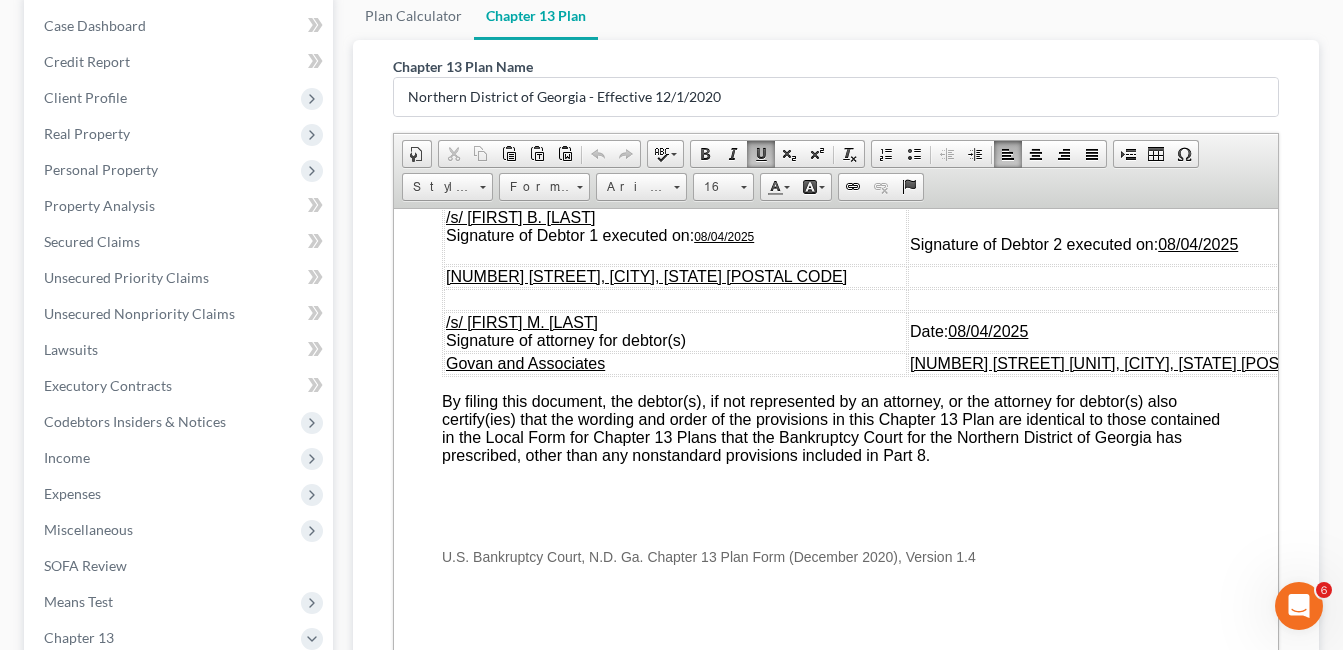 type 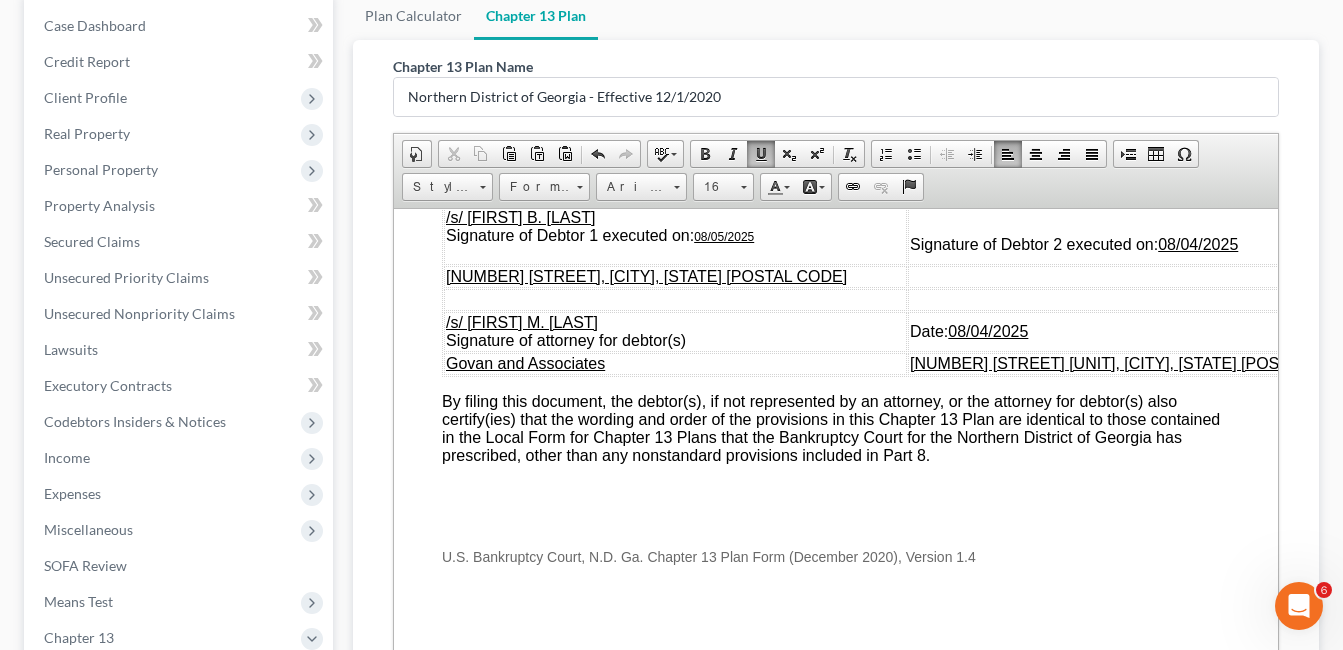 click on "08/04/2025" at bounding box center [1197, 243] 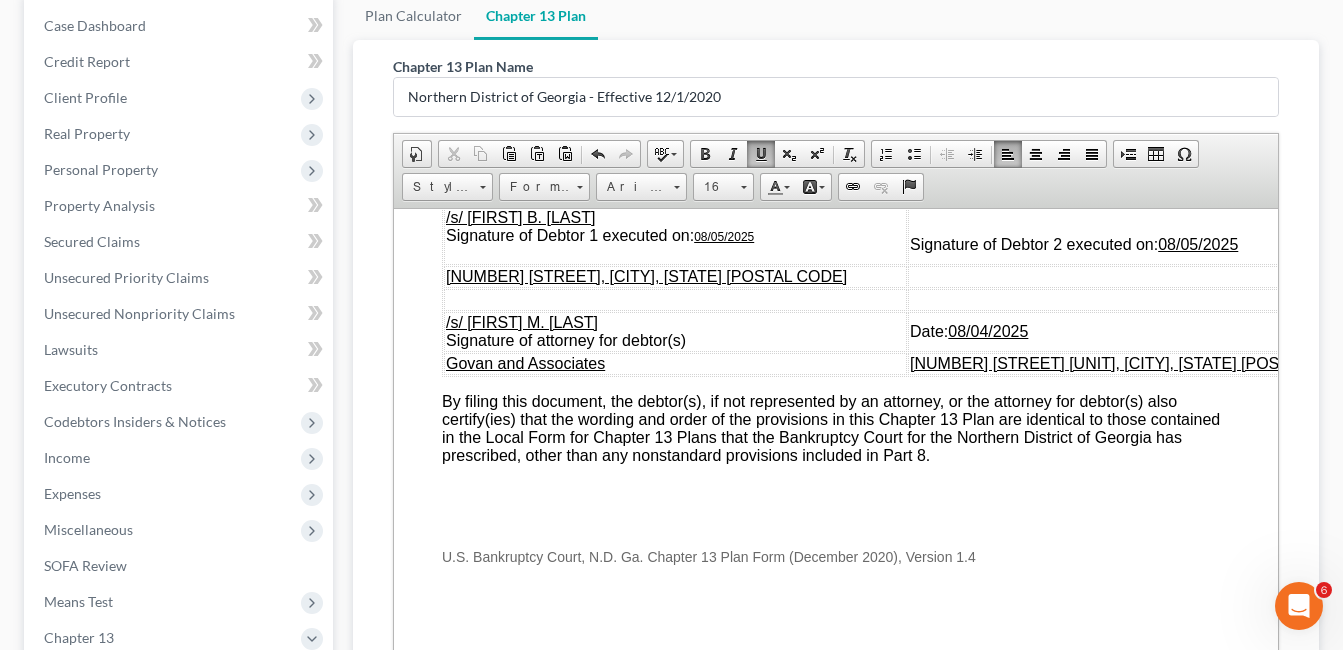 click on "08/04/2025" at bounding box center (987, 330) 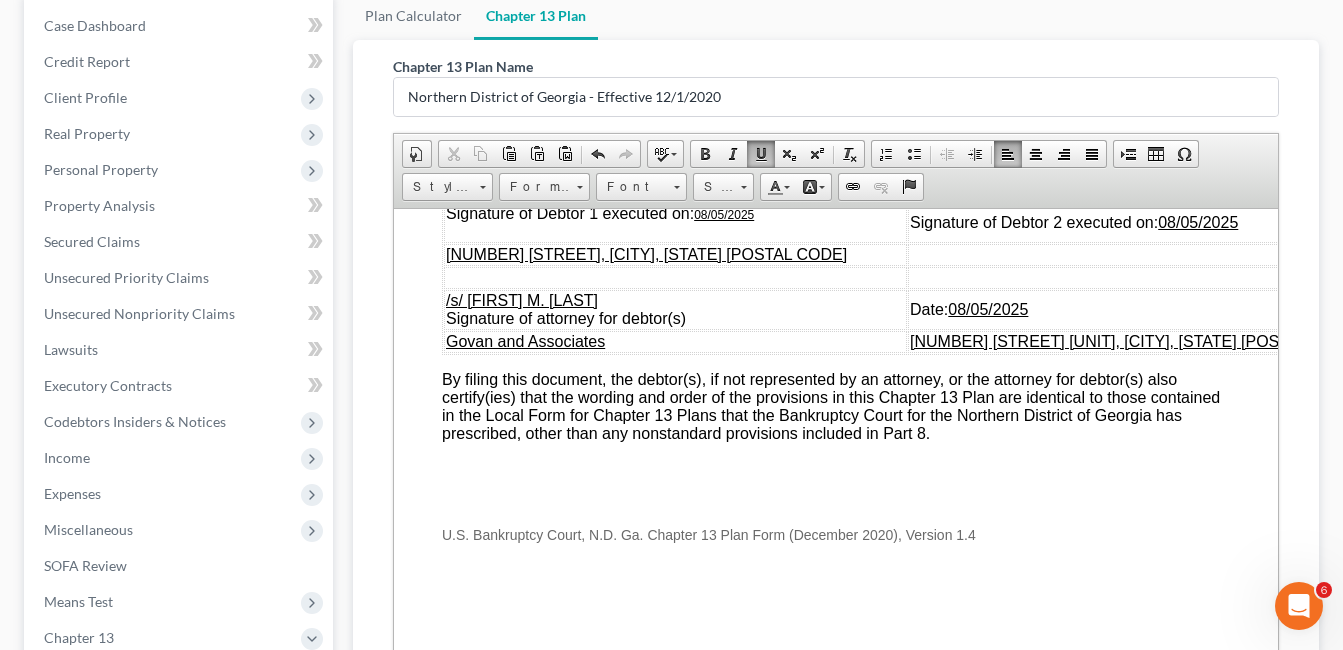 scroll, scrollTop: 7896, scrollLeft: 0, axis: vertical 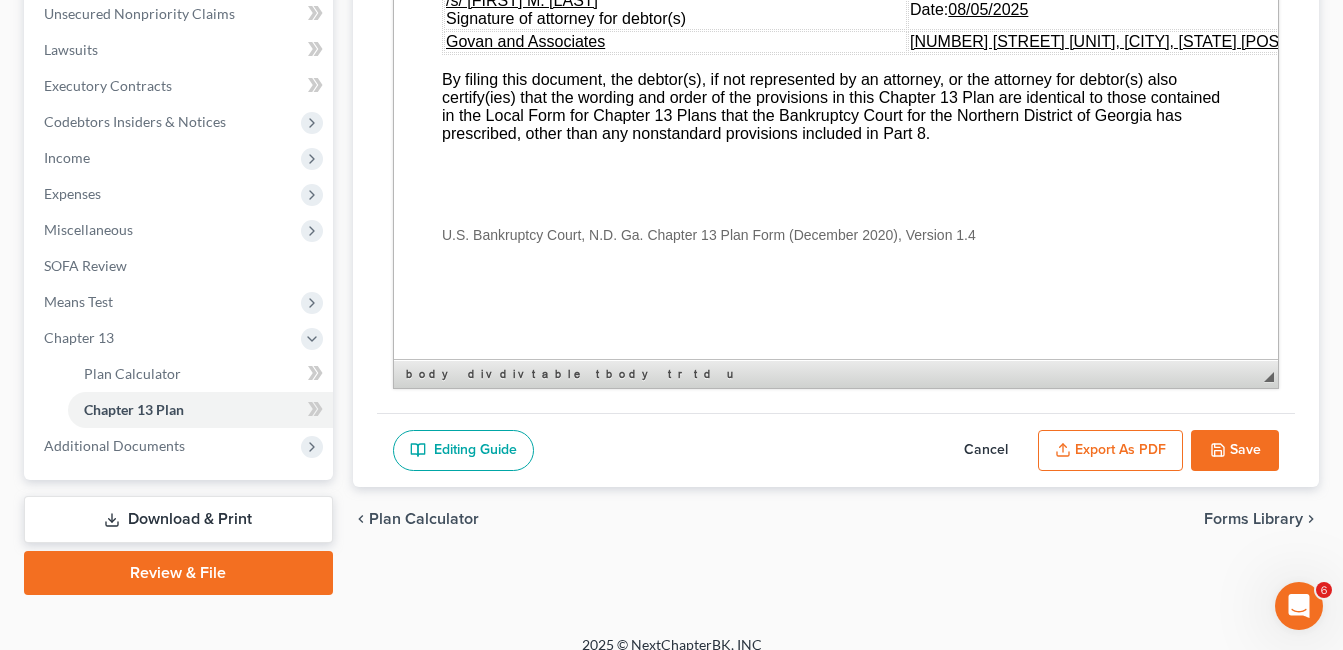 click 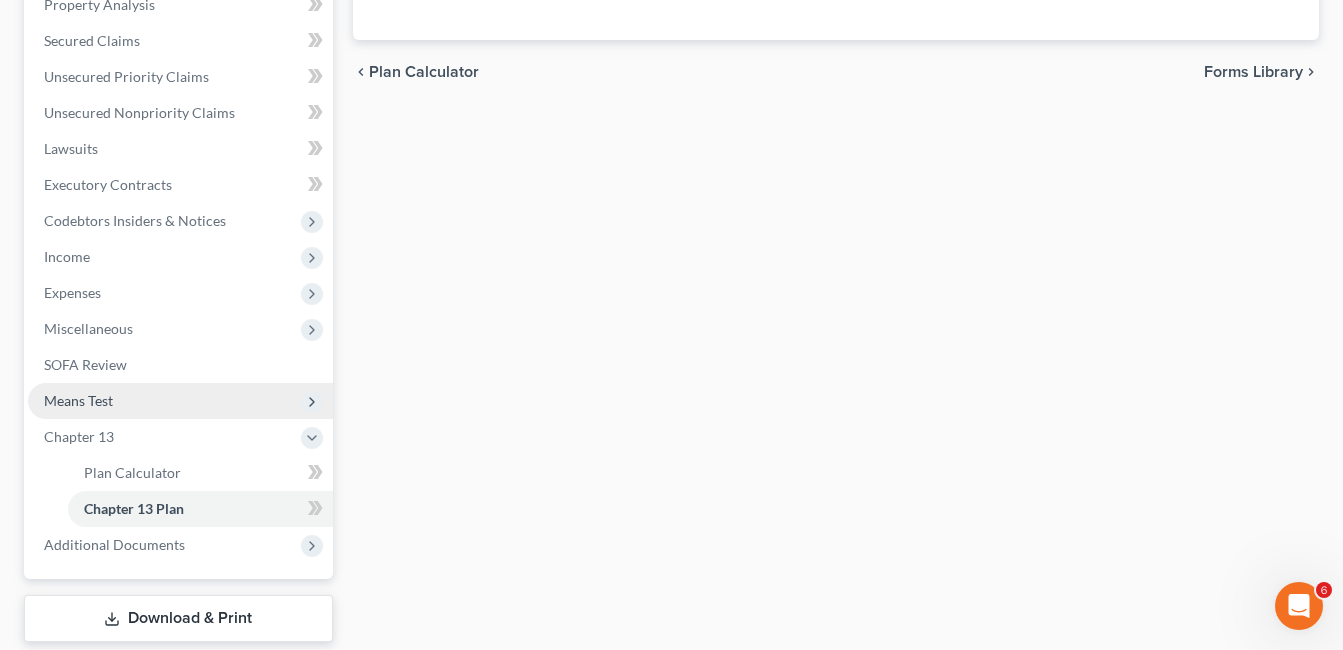 scroll, scrollTop: 400, scrollLeft: 0, axis: vertical 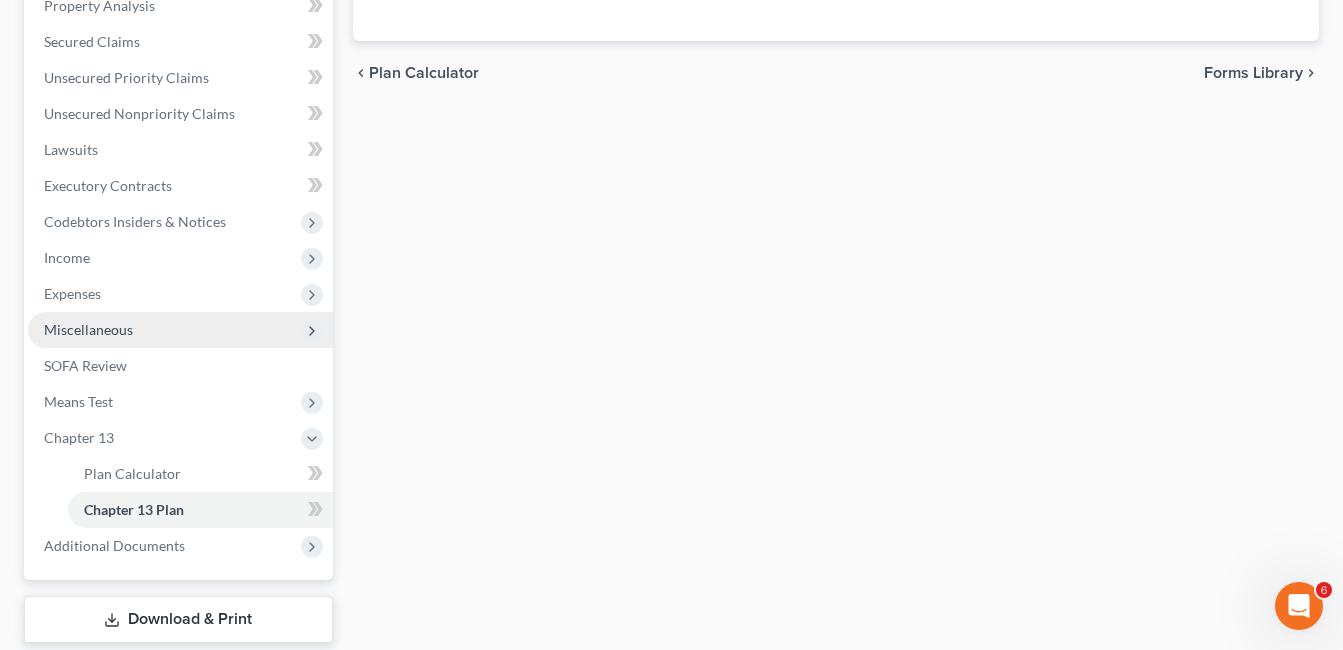 click on "Miscellaneous" at bounding box center (88, 329) 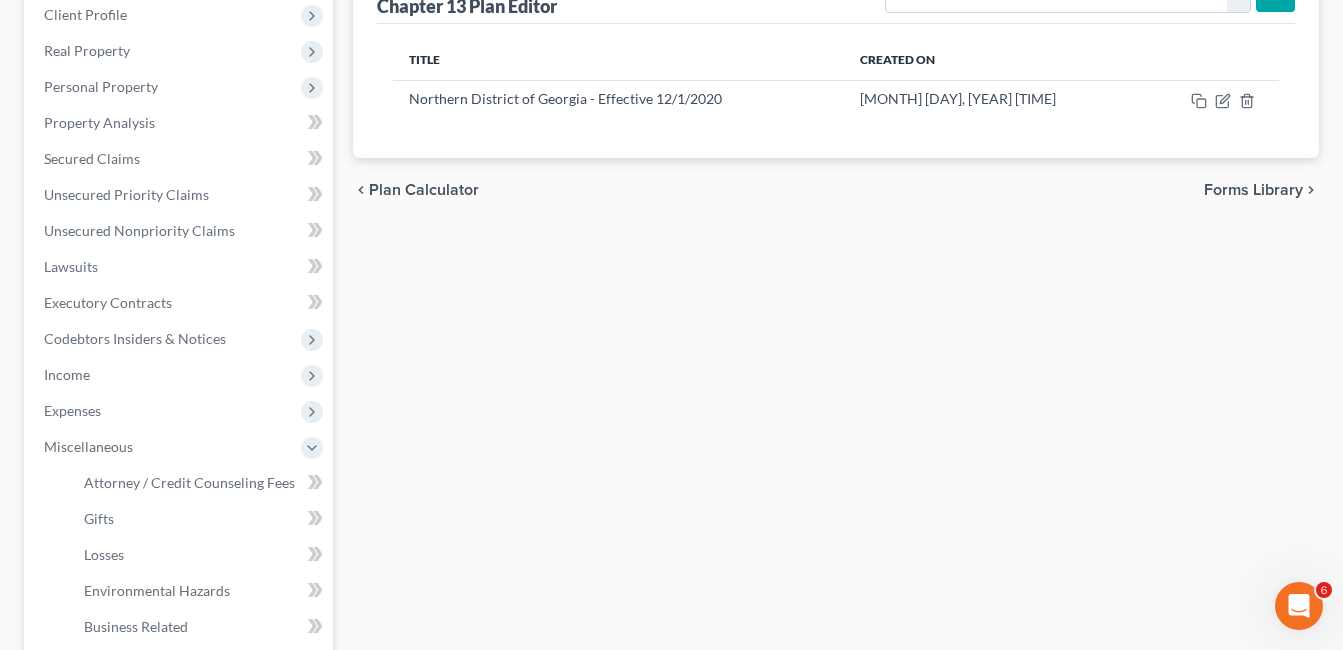 scroll, scrollTop: 100, scrollLeft: 0, axis: vertical 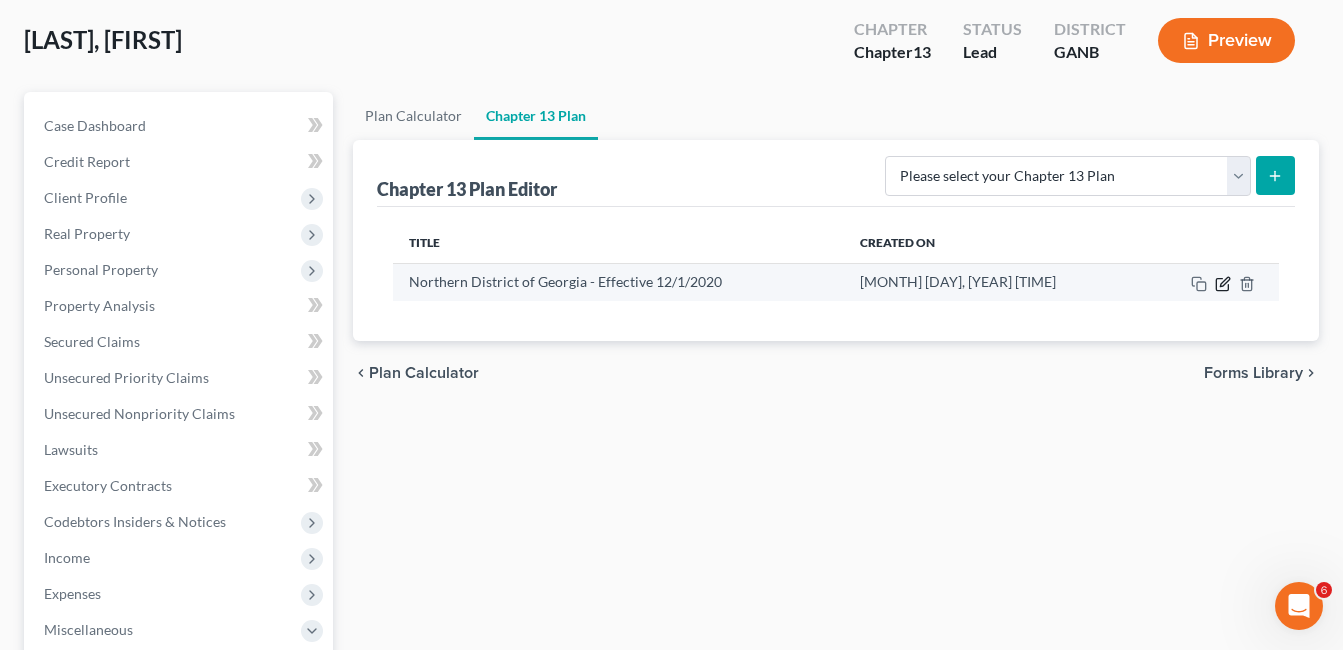 click 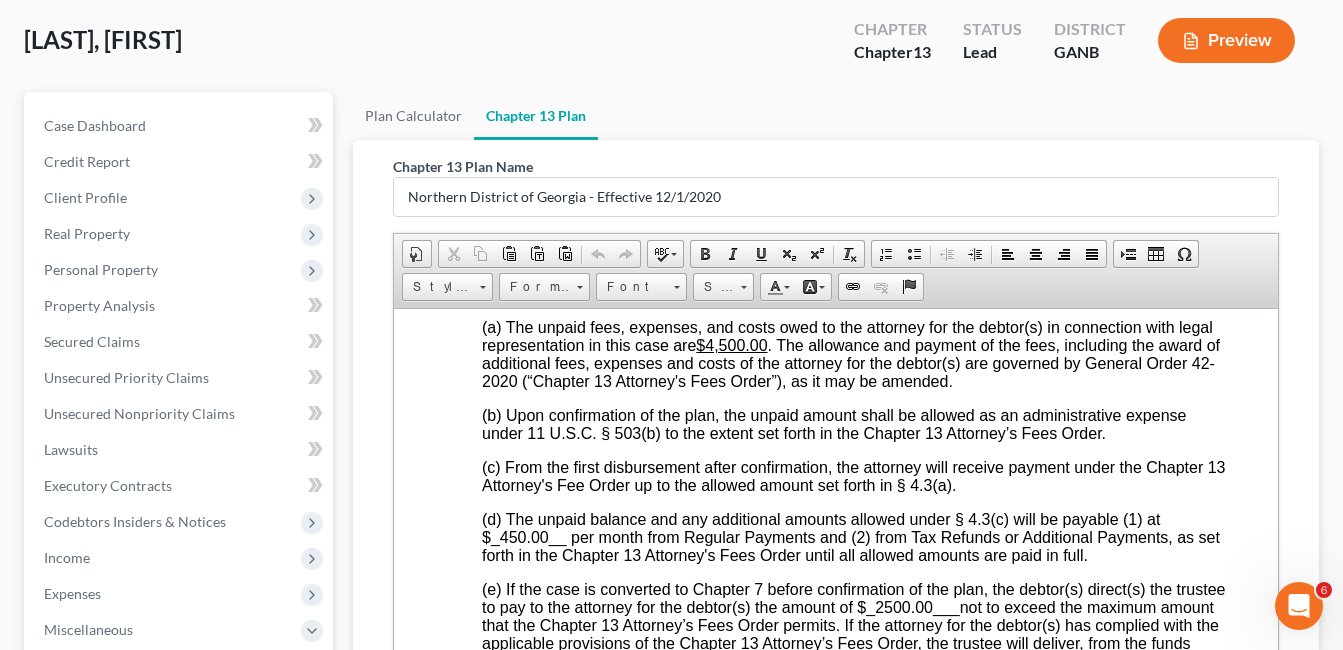 scroll, scrollTop: 5200, scrollLeft: 0, axis: vertical 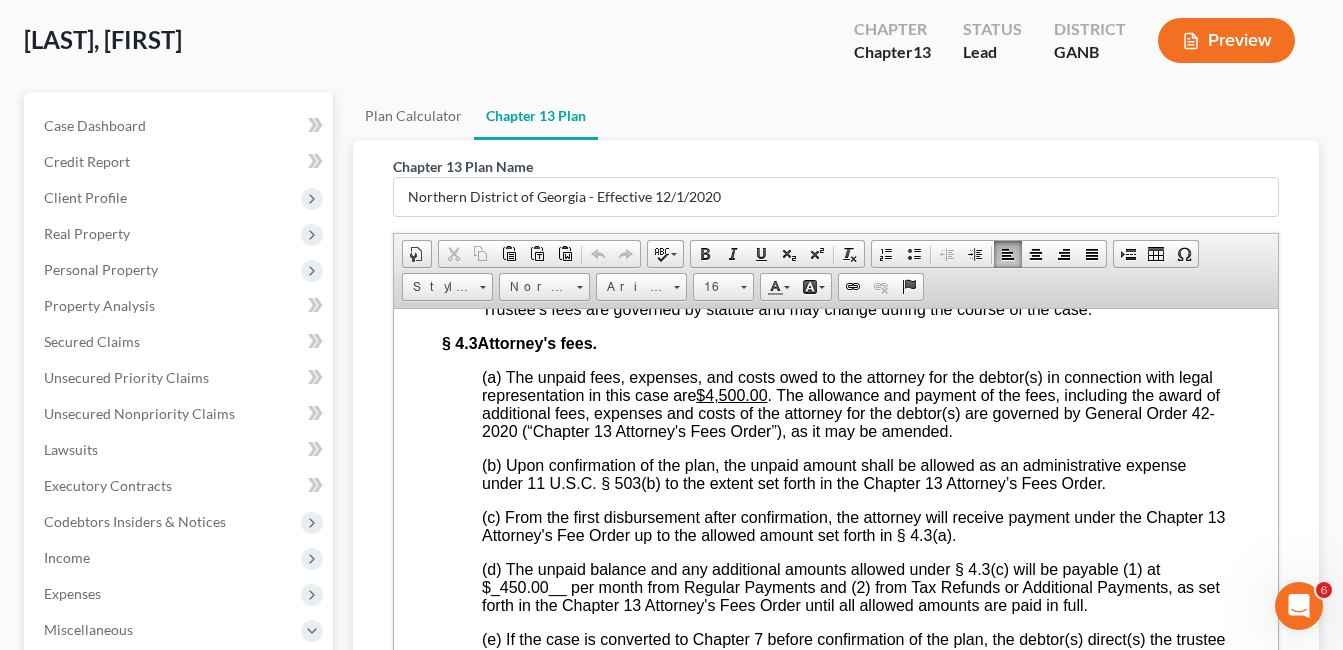 drag, startPoint x: 728, startPoint y: 456, endPoint x: 721, endPoint y: 485, distance: 29.832869 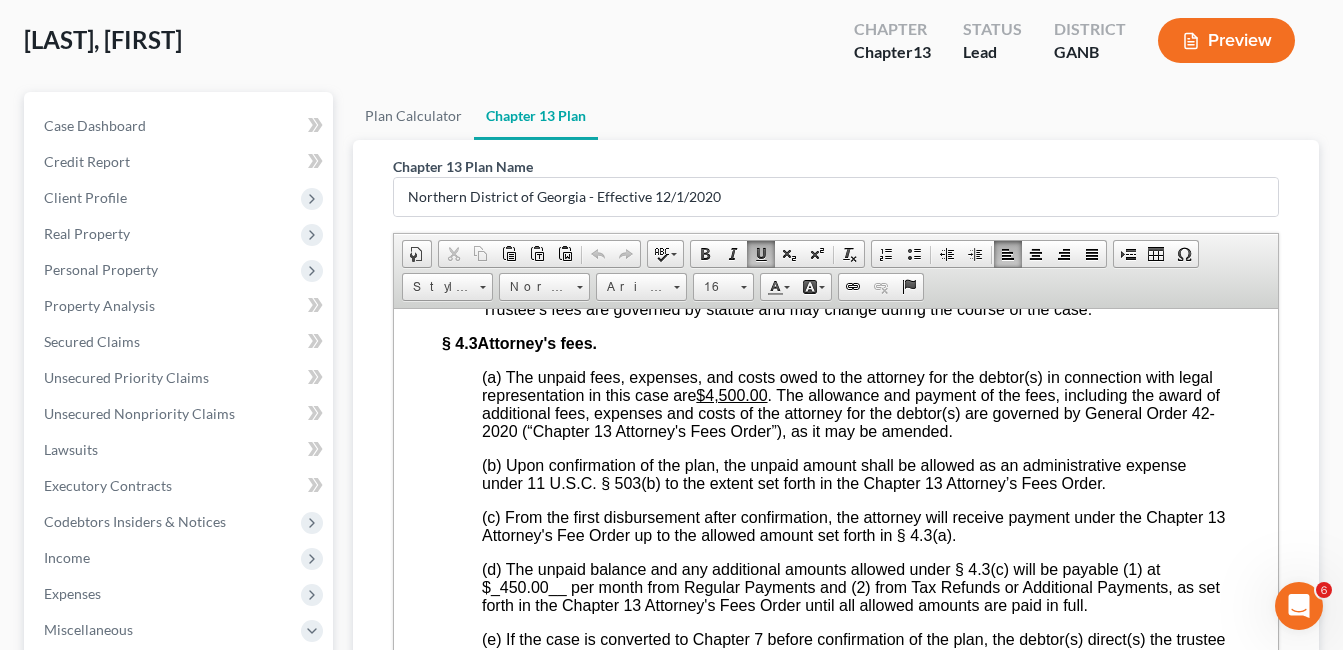 type 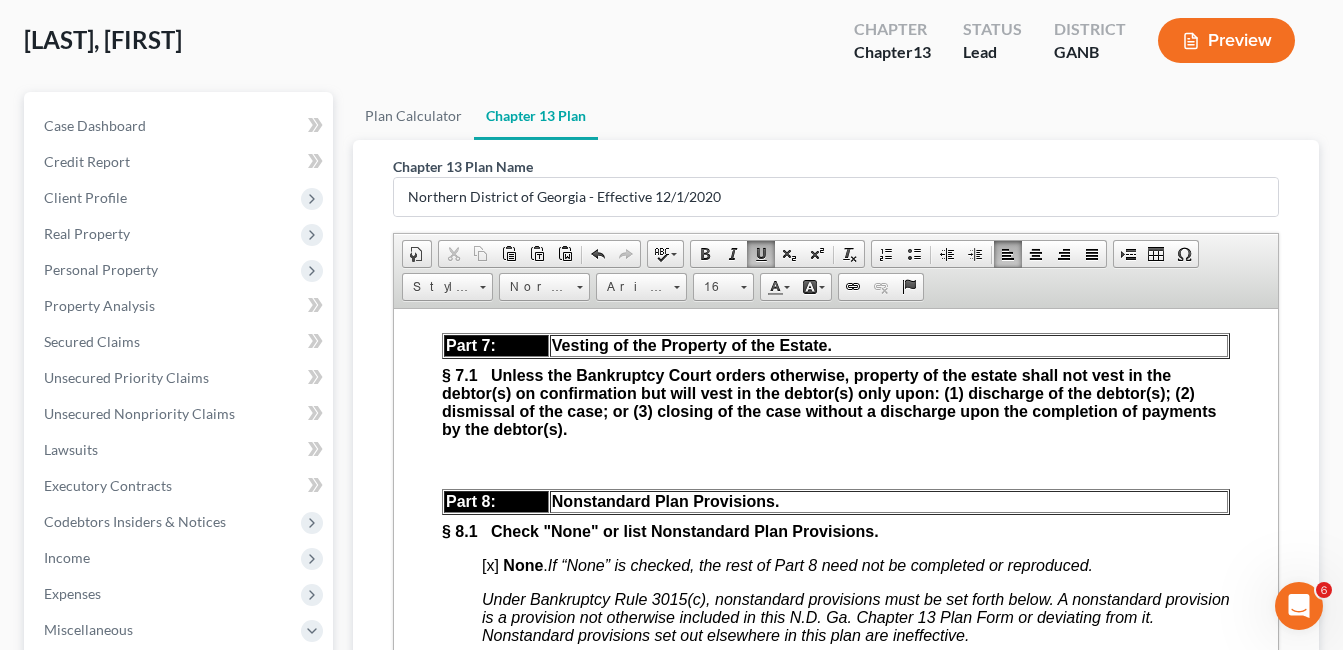 scroll, scrollTop: 7896, scrollLeft: 0, axis: vertical 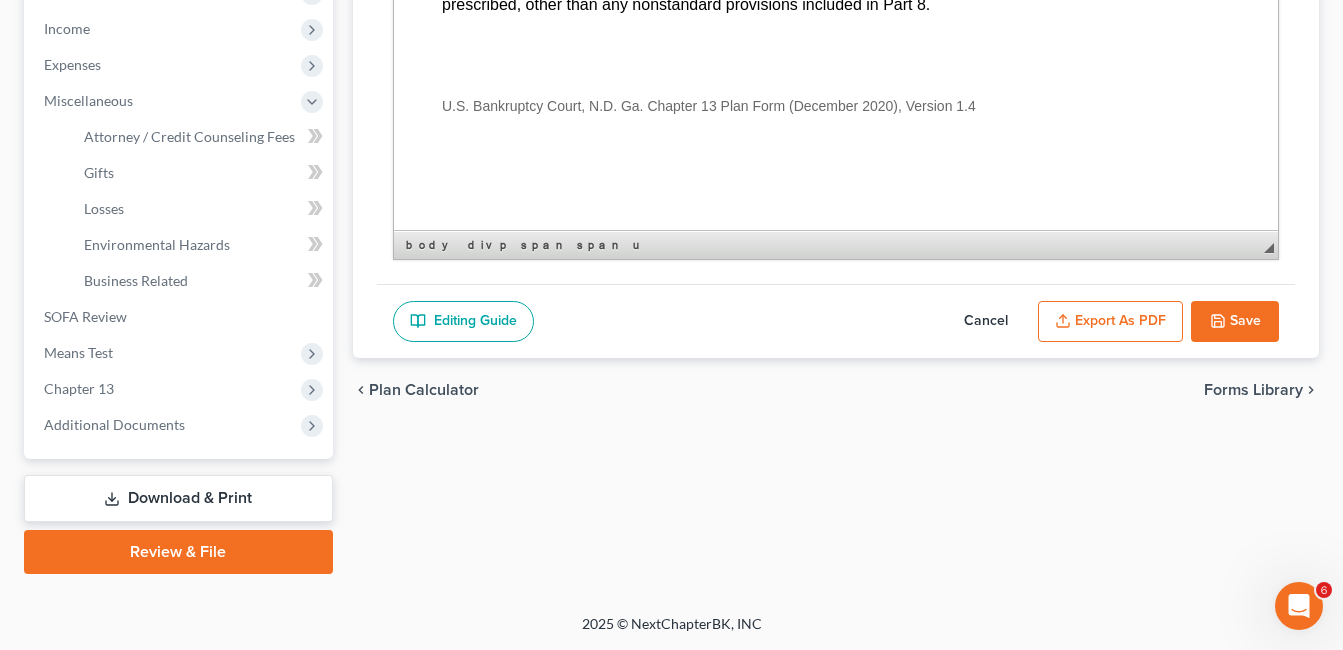 click on "Save" at bounding box center (1235, 322) 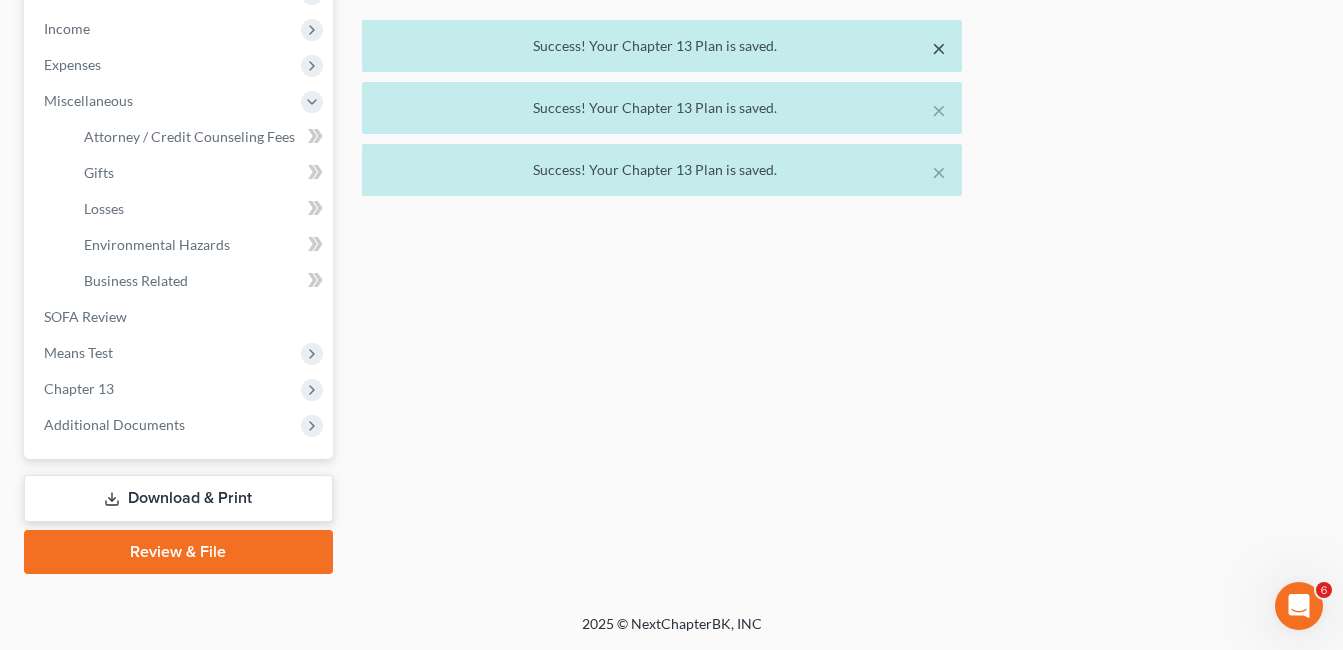 click on "×" at bounding box center [939, 48] 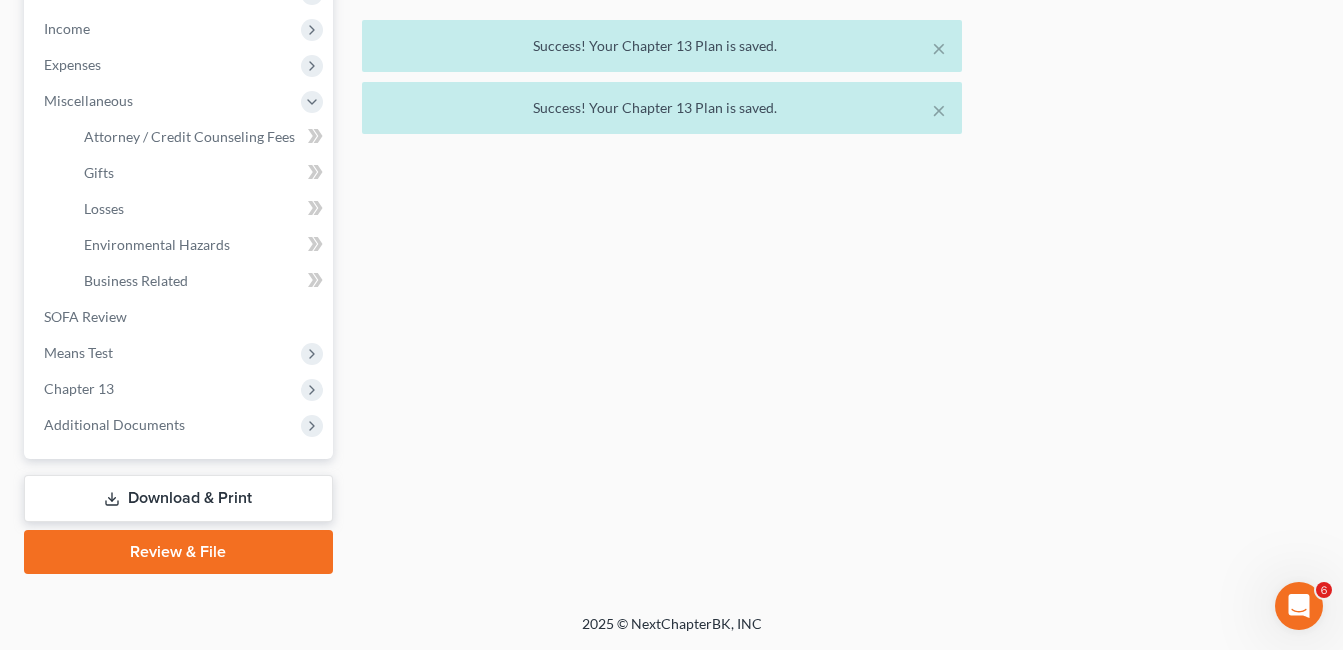 click on "×                     Success! Your Chapter 13 Plan is saved." at bounding box center [662, 108] 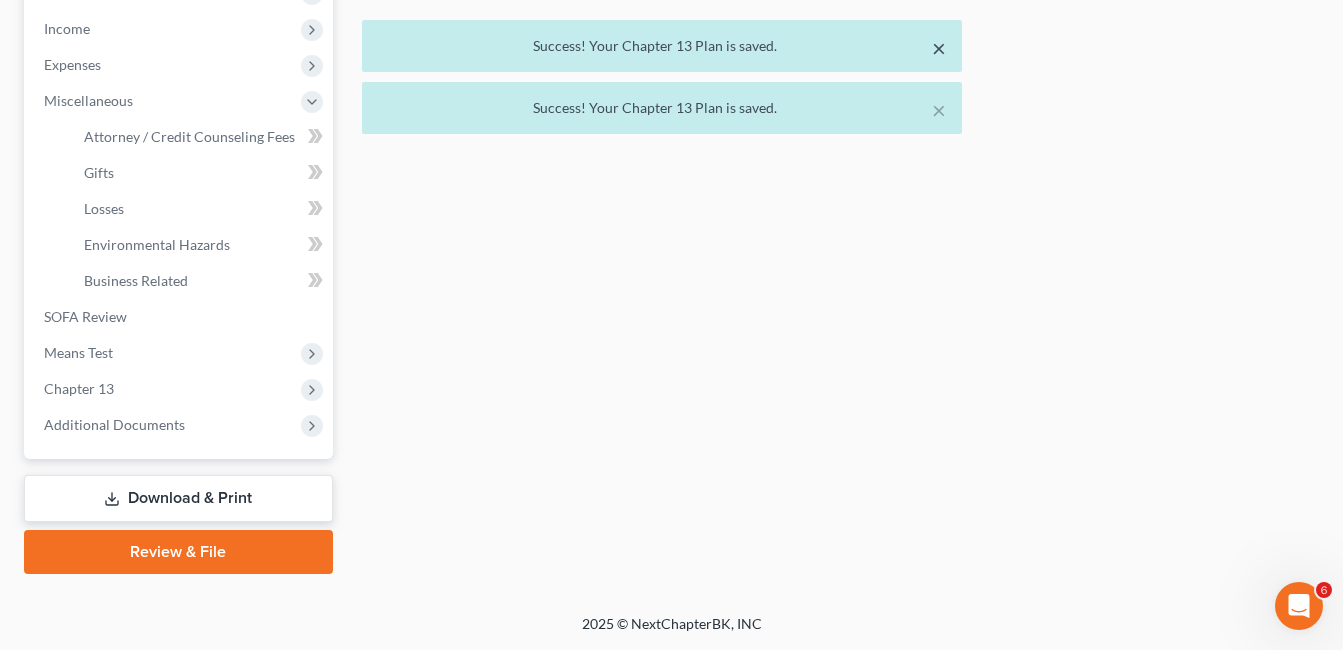 click on "×" at bounding box center (939, 48) 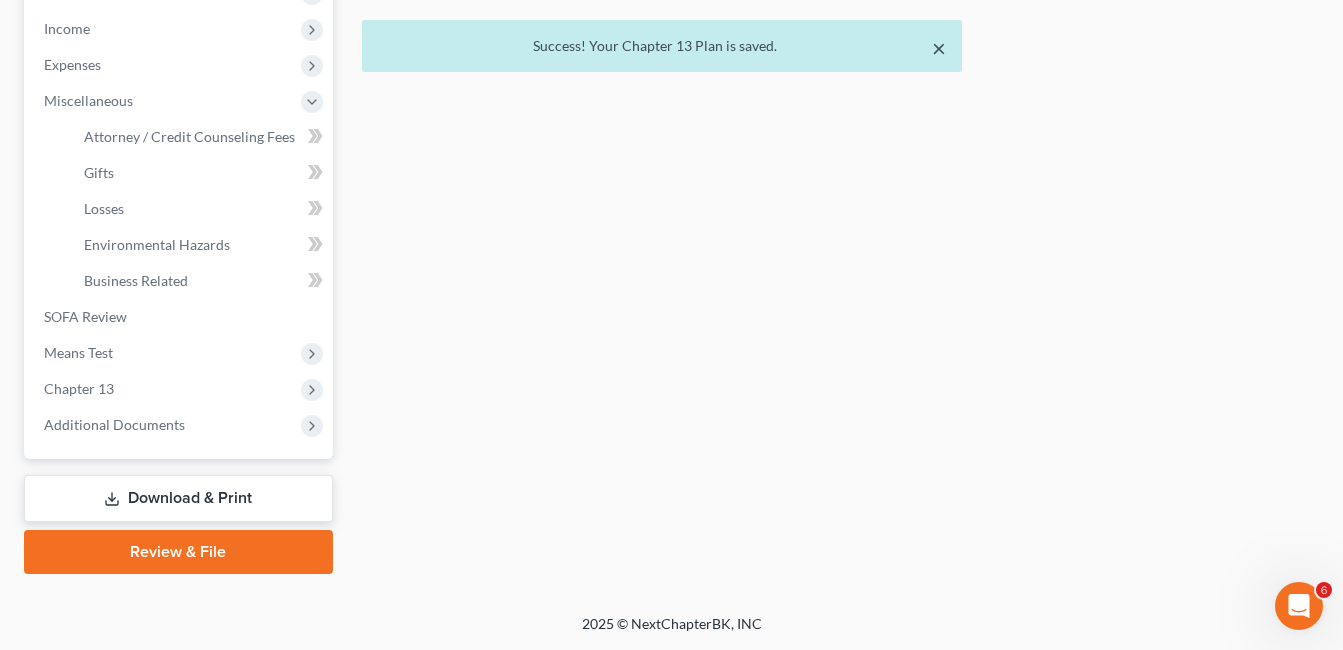 drag, startPoint x: 943, startPoint y: 47, endPoint x: 880, endPoint y: 108, distance: 87.69264 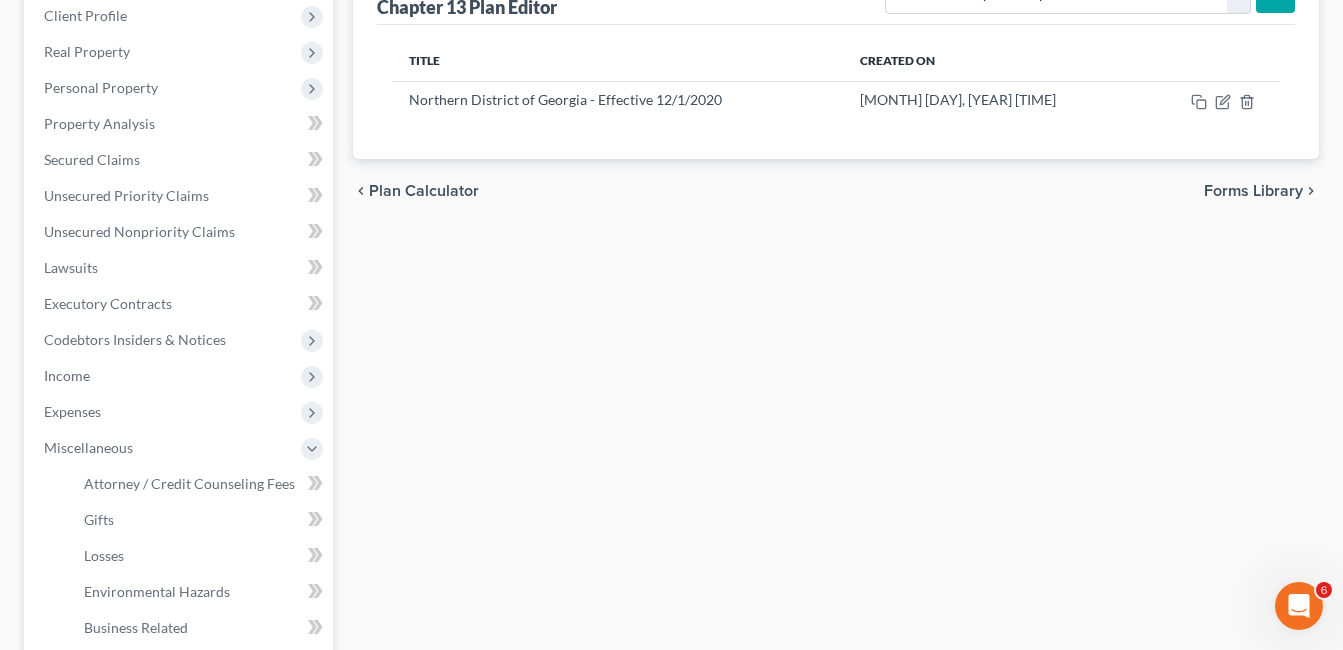 scroll, scrollTop: 229, scrollLeft: 0, axis: vertical 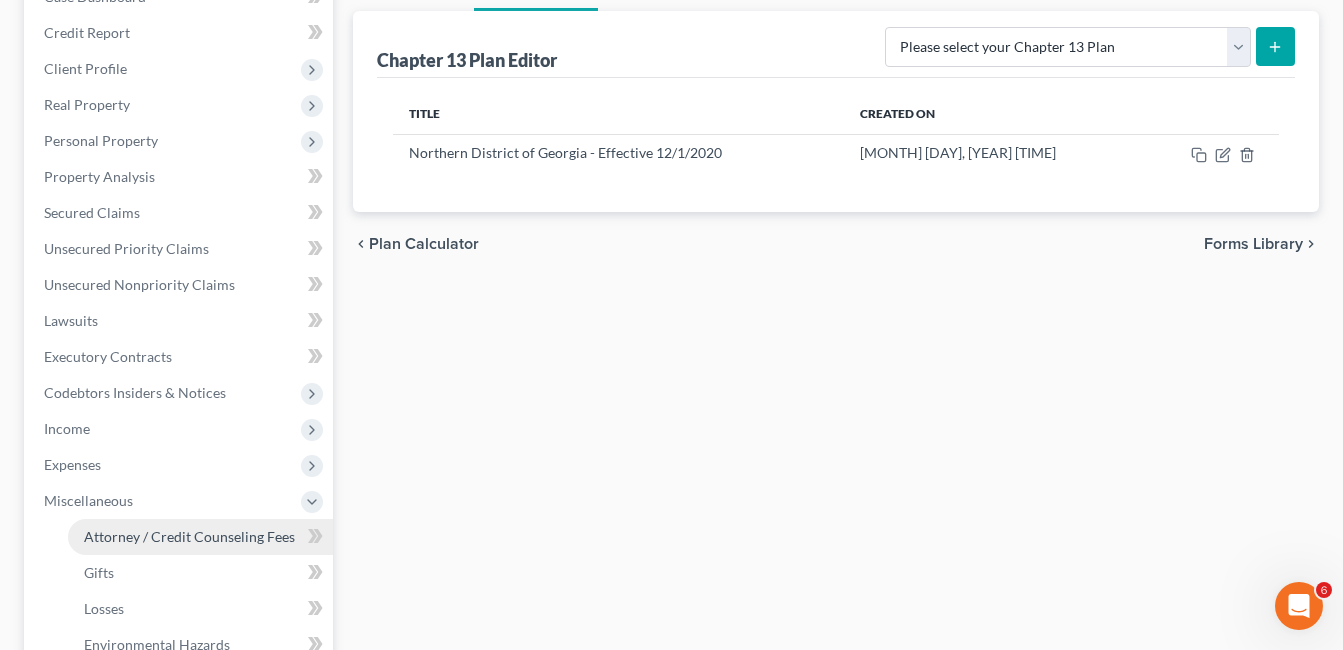 click on "Attorney / Credit Counseling Fees" at bounding box center [189, 536] 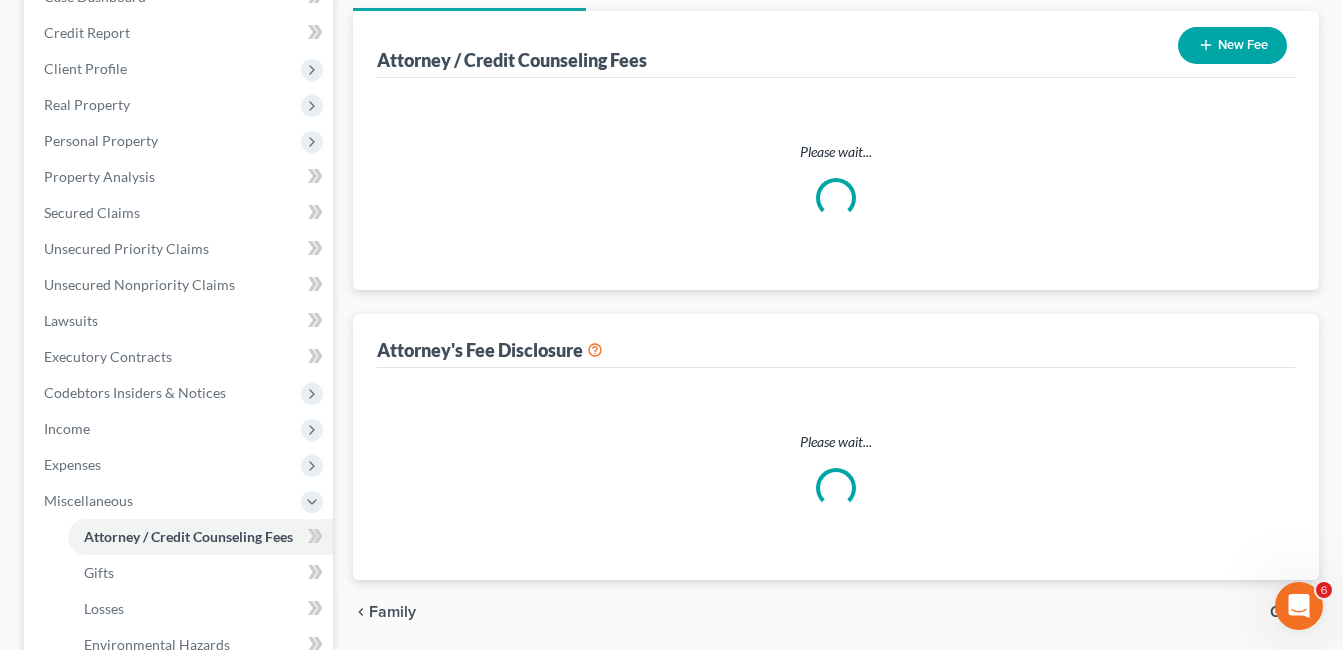 scroll, scrollTop: 227, scrollLeft: 0, axis: vertical 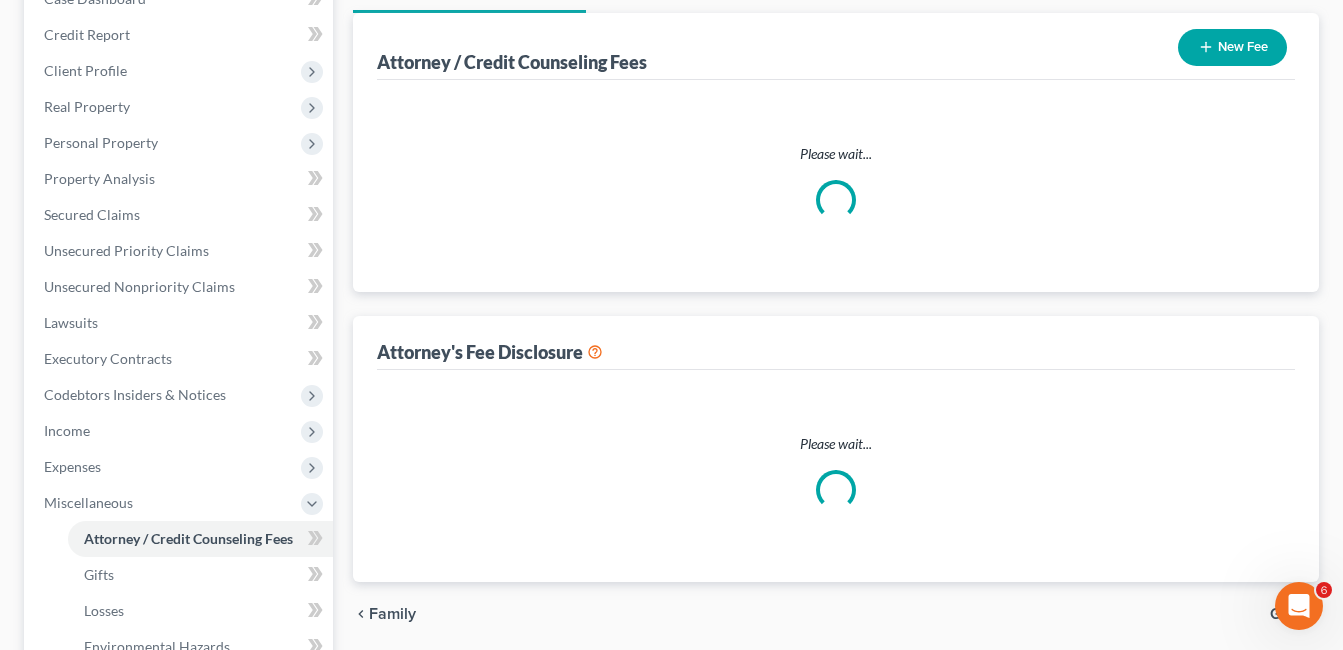 select on "0" 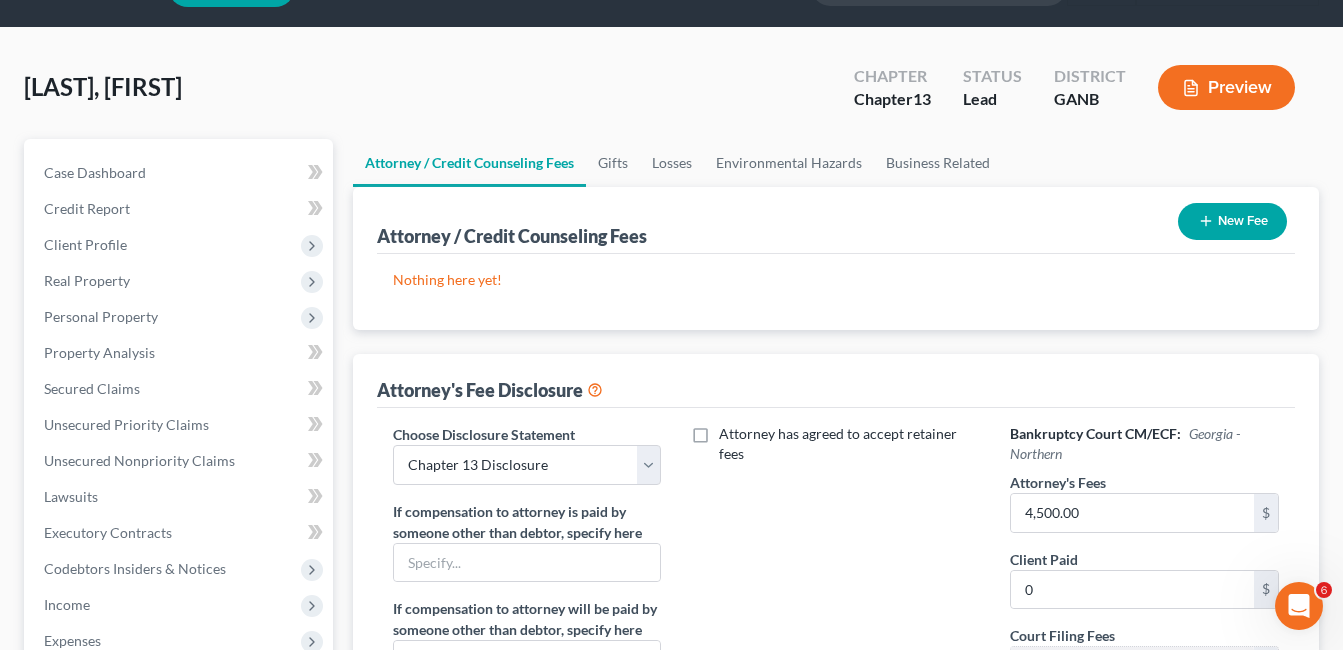 scroll, scrollTop: 100, scrollLeft: 0, axis: vertical 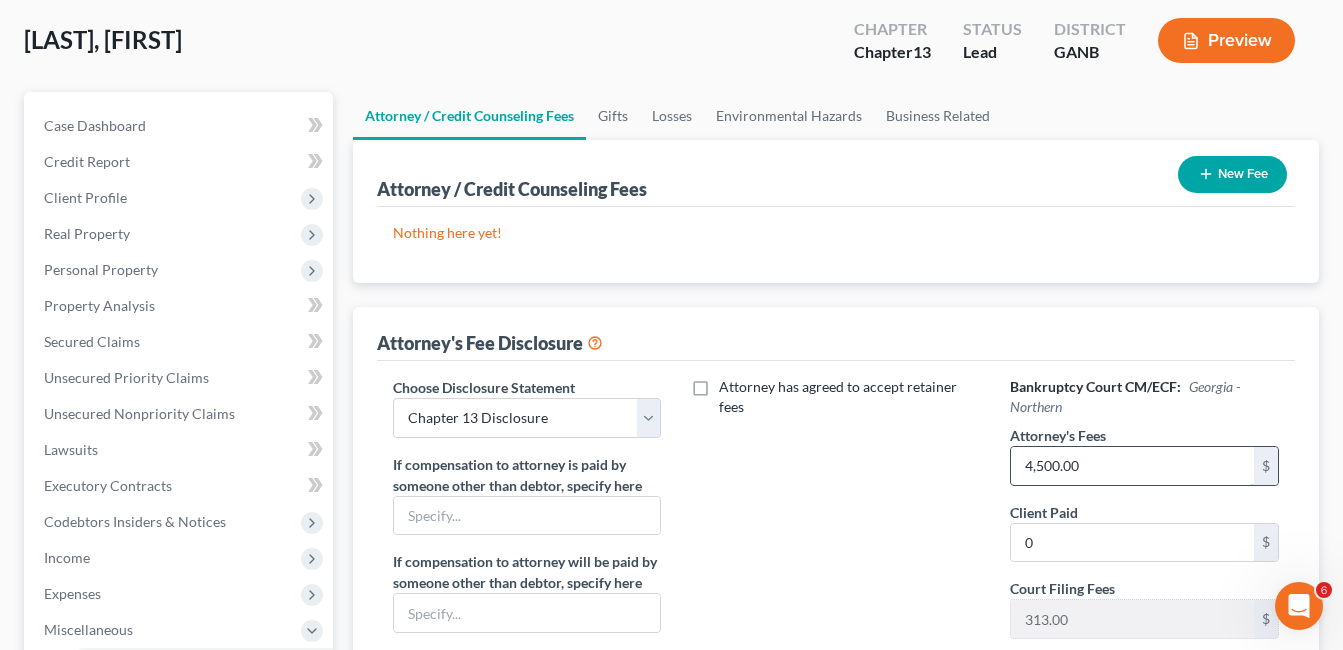 click on "4,500.00" at bounding box center [1132, 466] 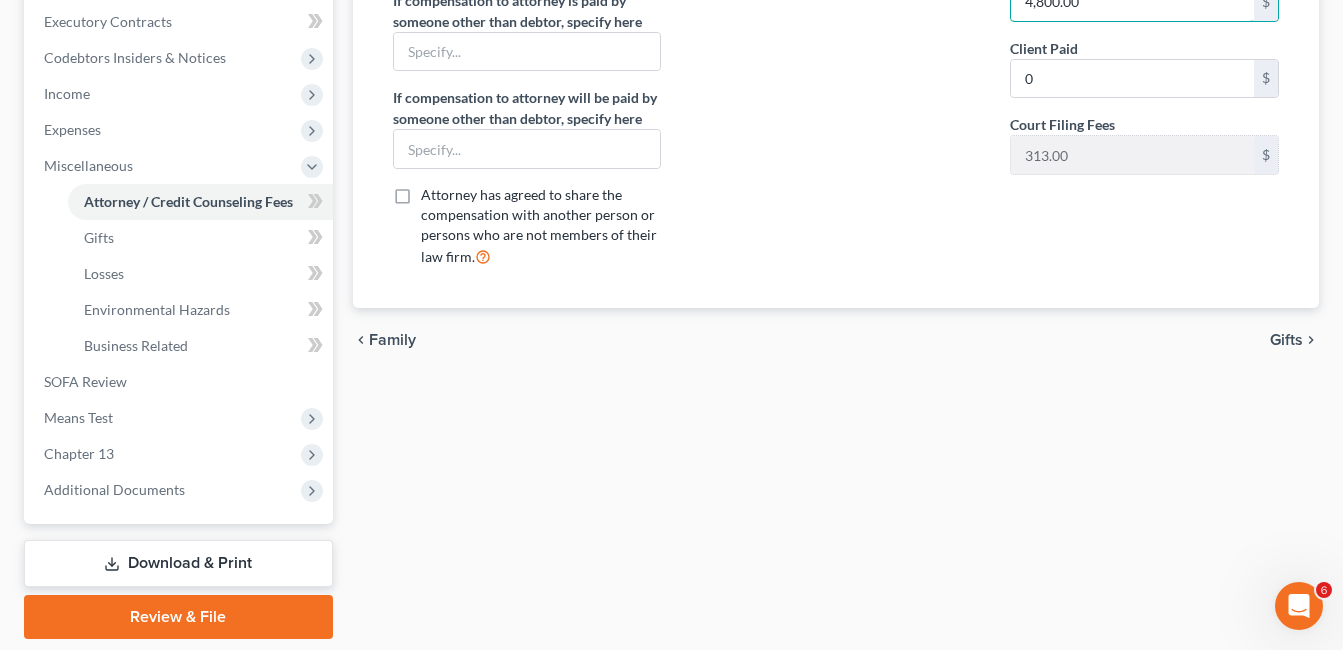 scroll, scrollTop: 629, scrollLeft: 0, axis: vertical 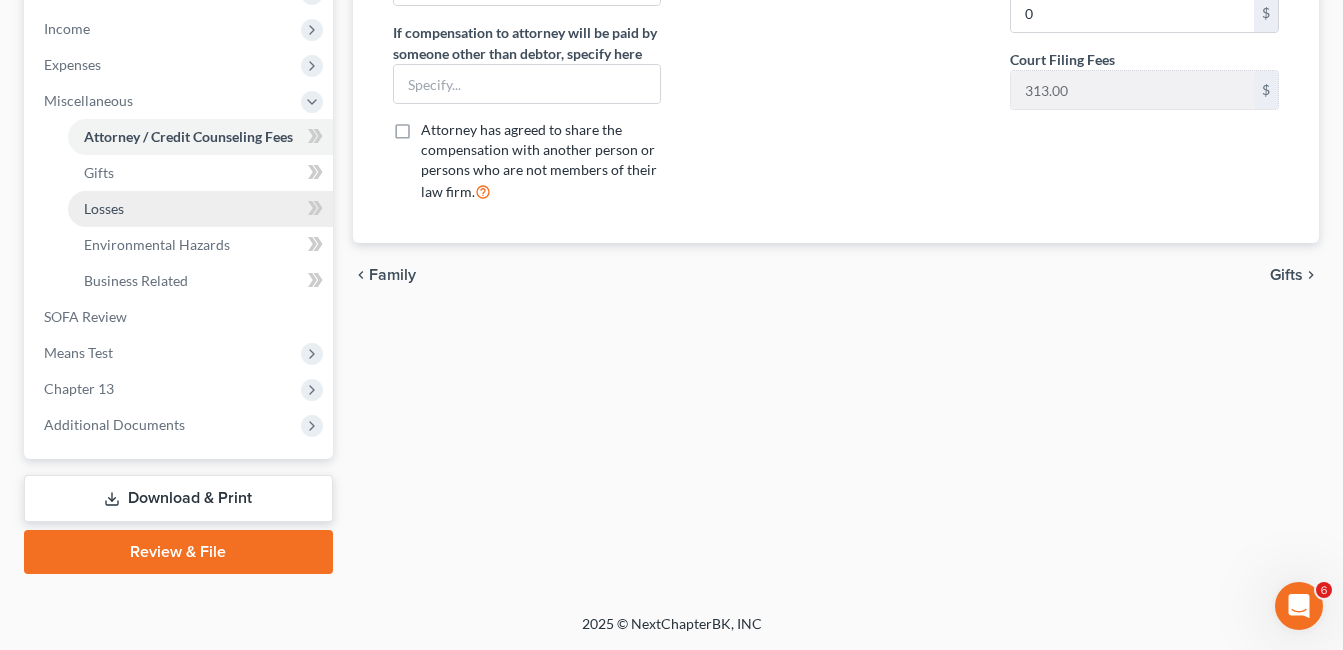 type on "4,800.00" 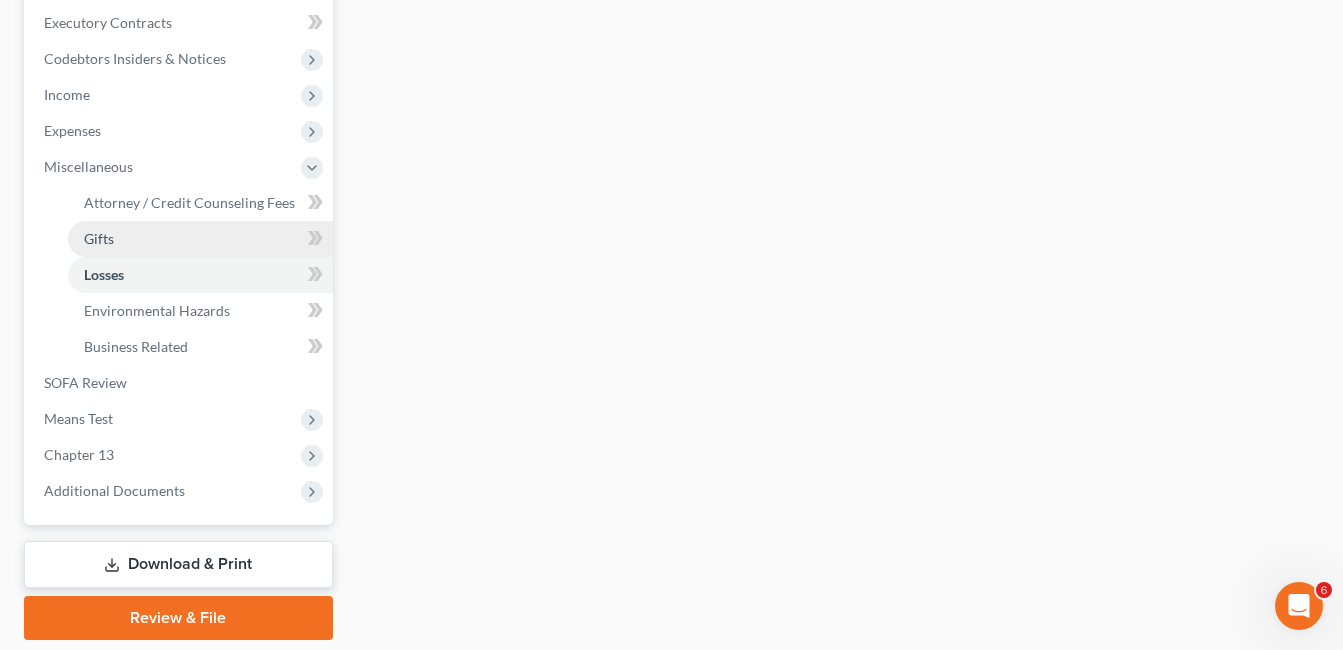 scroll, scrollTop: 629, scrollLeft: 0, axis: vertical 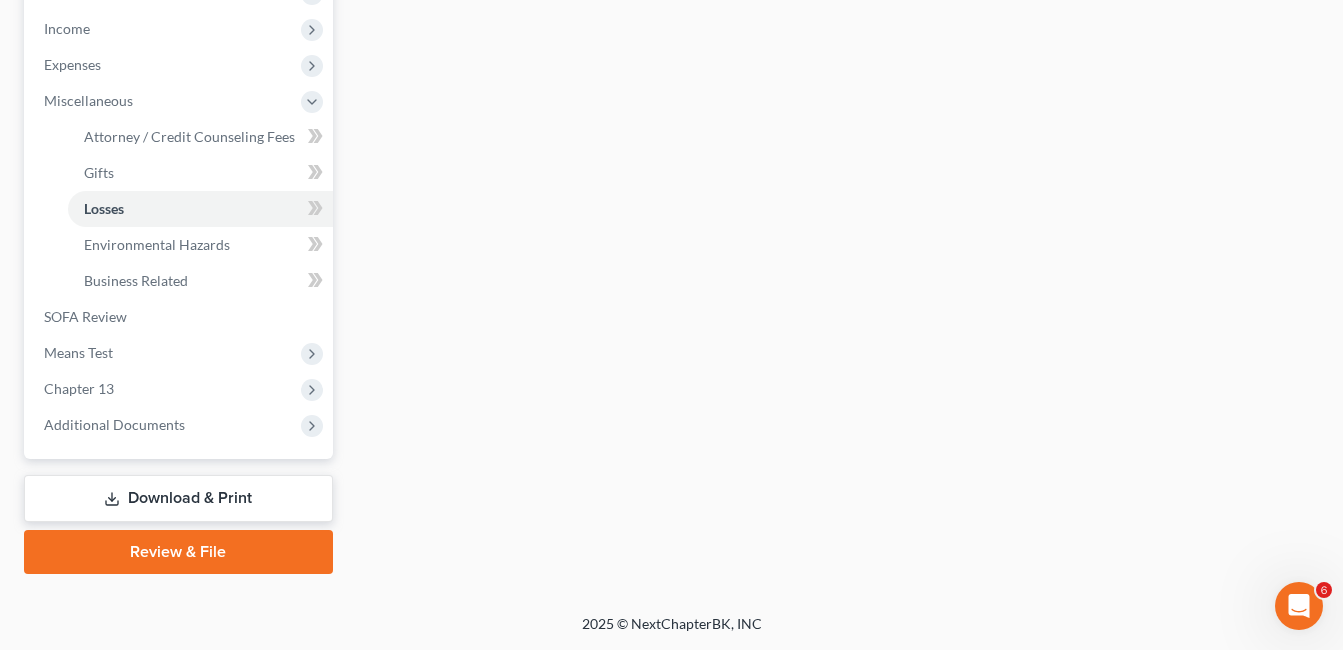 click on "Review & File" at bounding box center (178, 552) 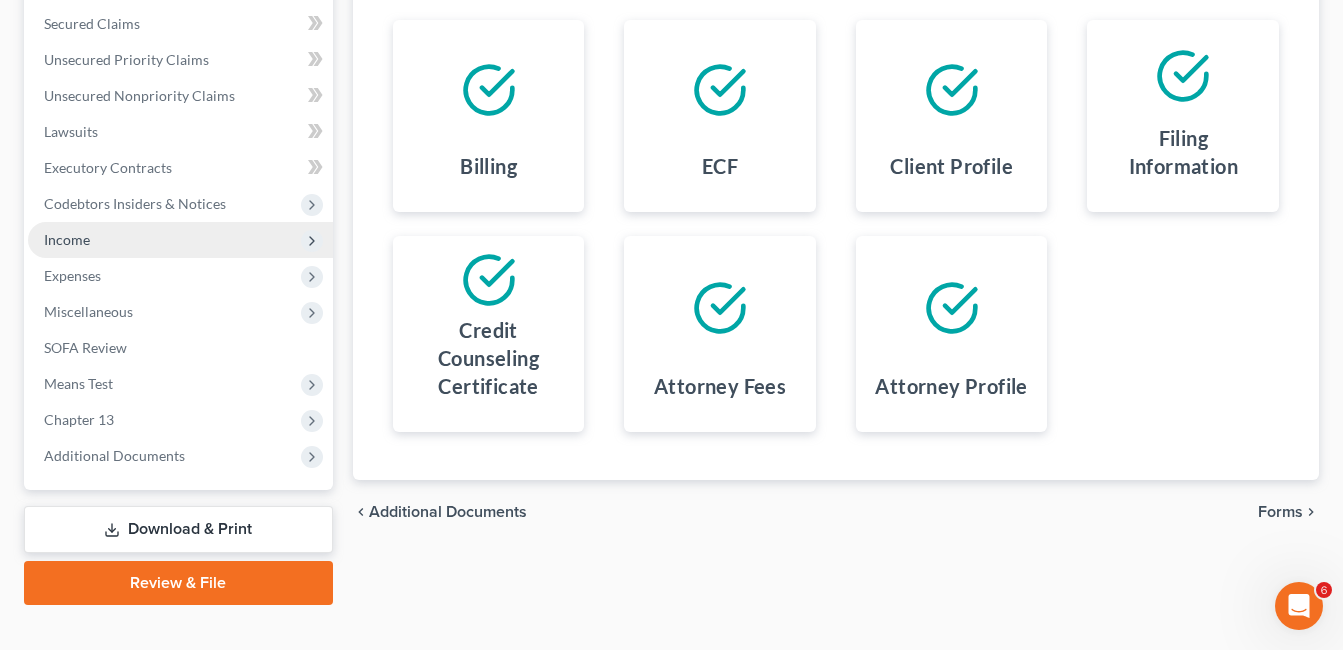 scroll, scrollTop: 449, scrollLeft: 0, axis: vertical 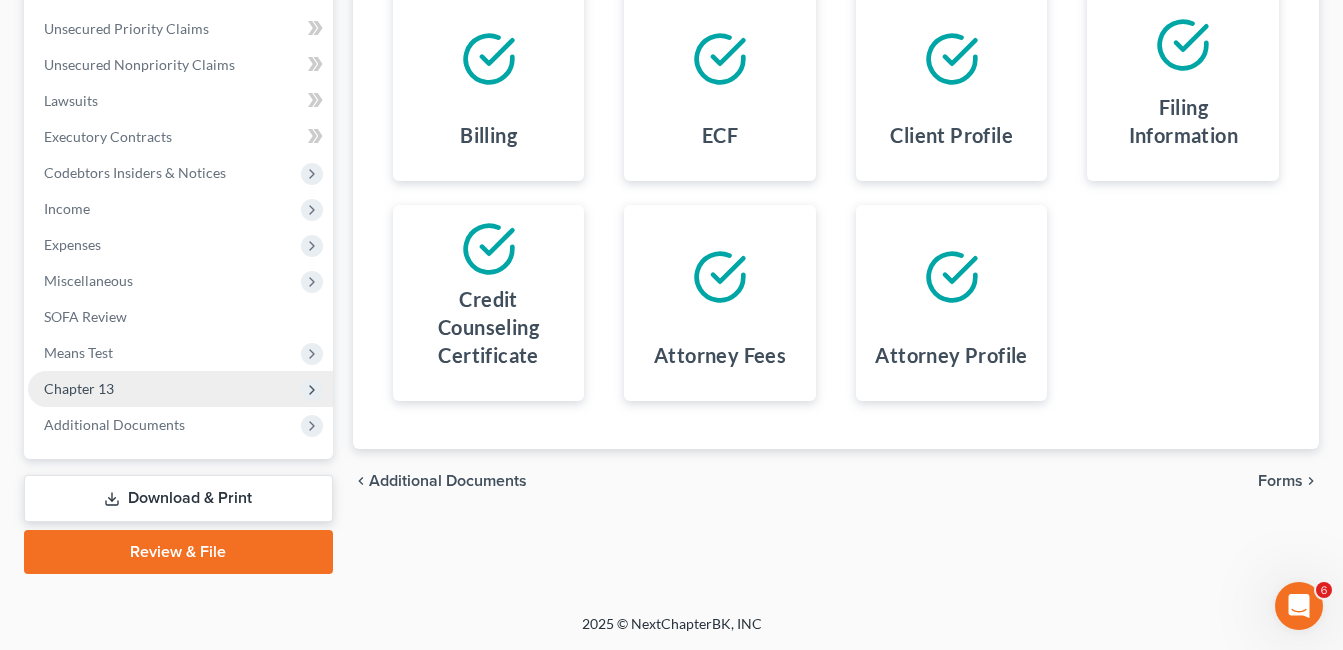 click on "Chapter 13" at bounding box center (79, 388) 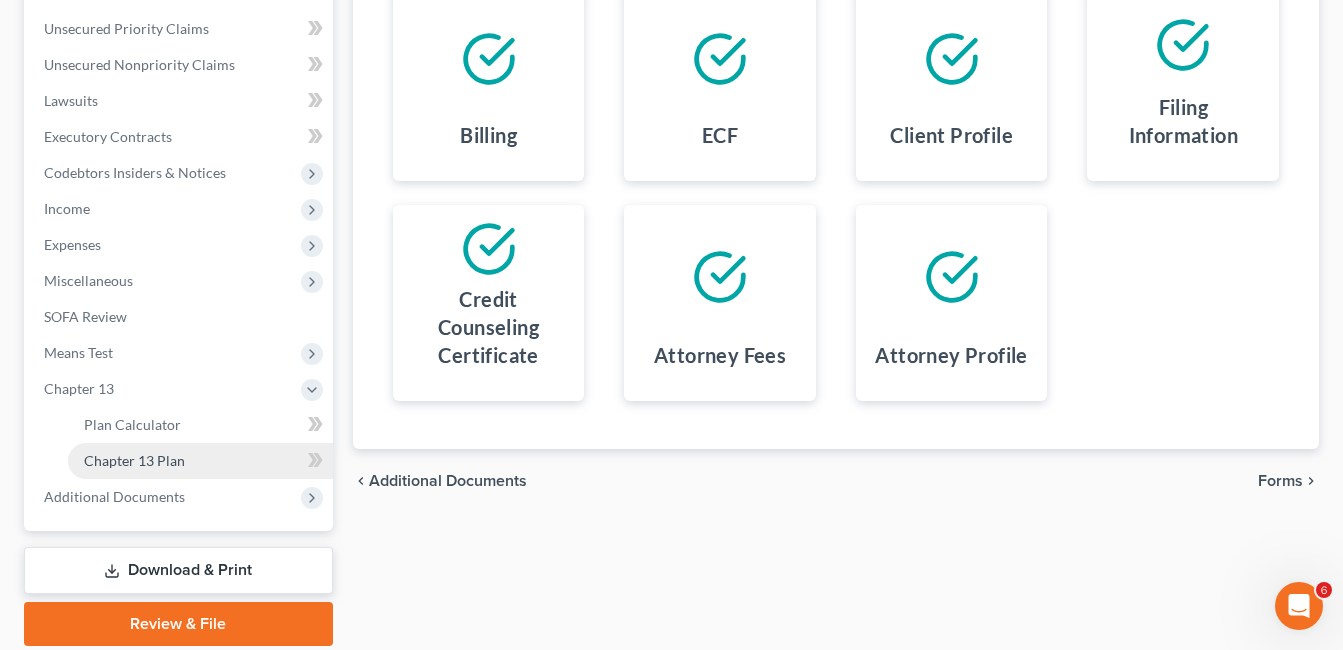 click on "Chapter 13 Plan" at bounding box center (134, 460) 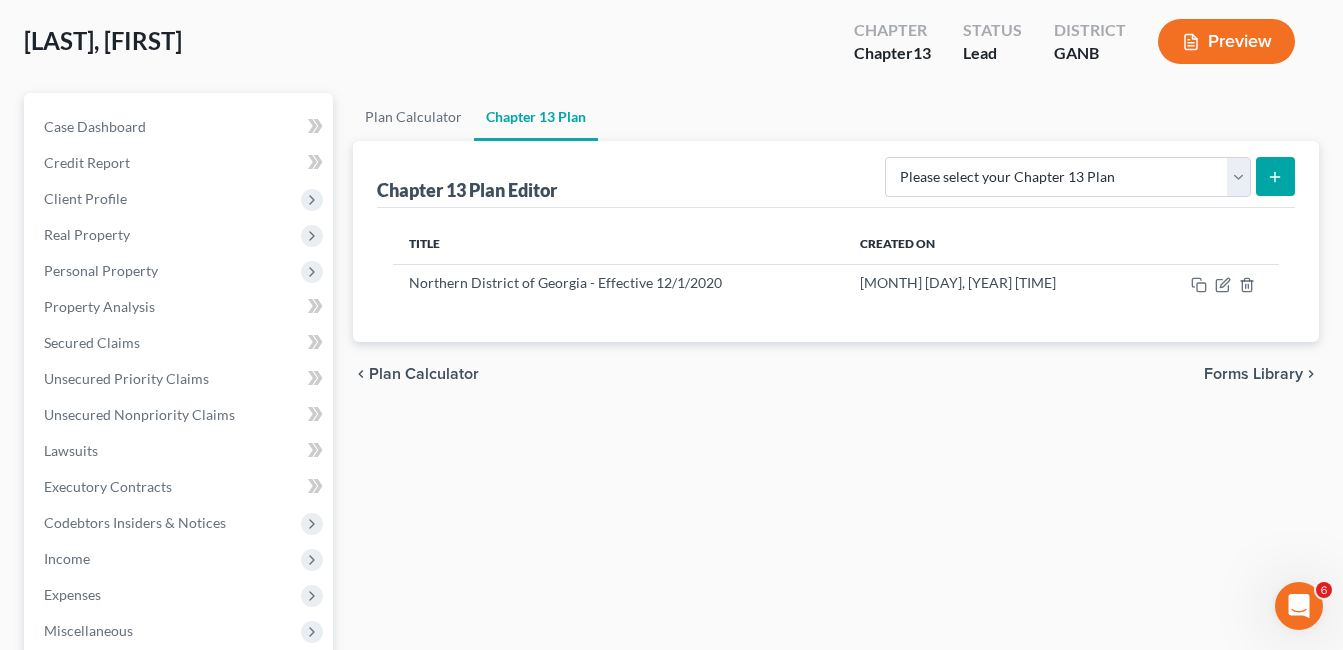 scroll, scrollTop: 100, scrollLeft: 0, axis: vertical 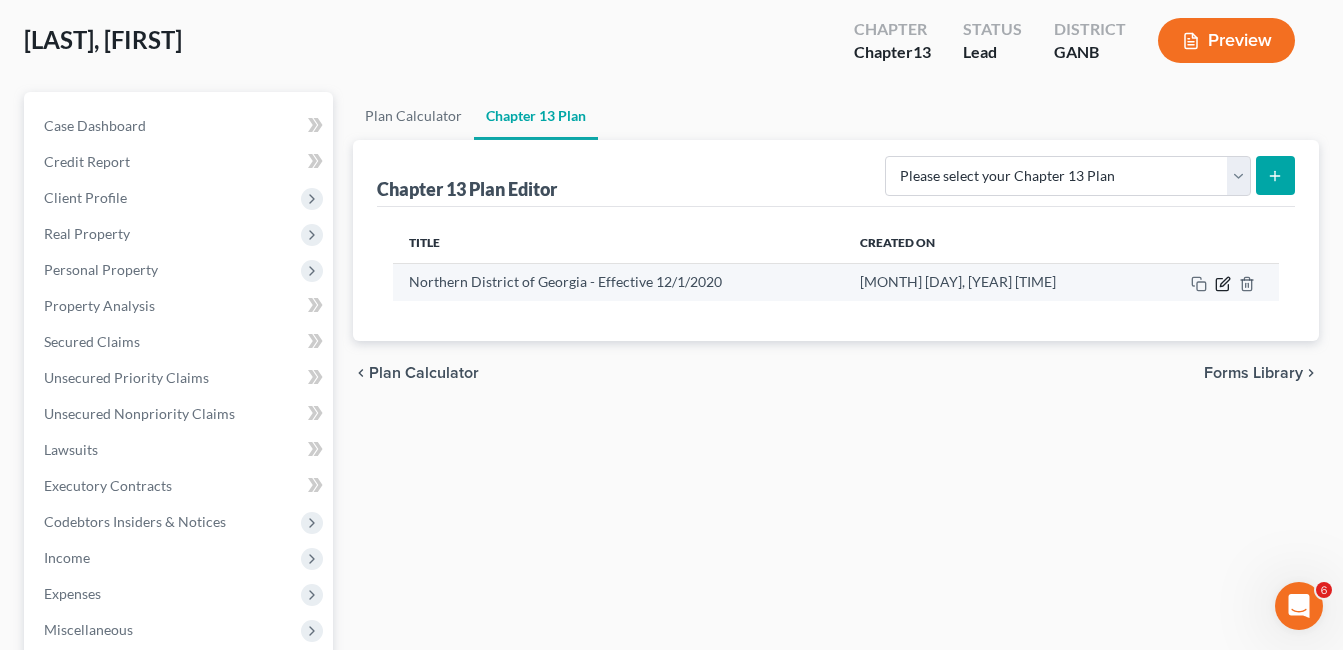 click 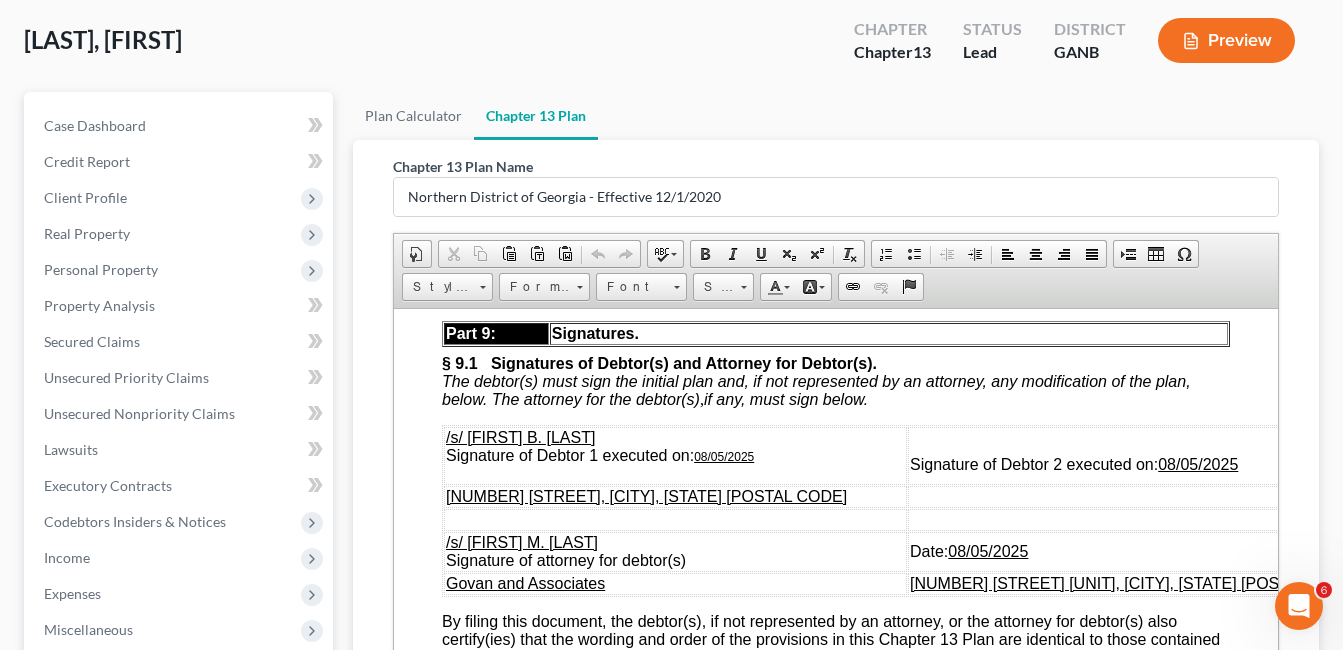 scroll, scrollTop: 7896, scrollLeft: 0, axis: vertical 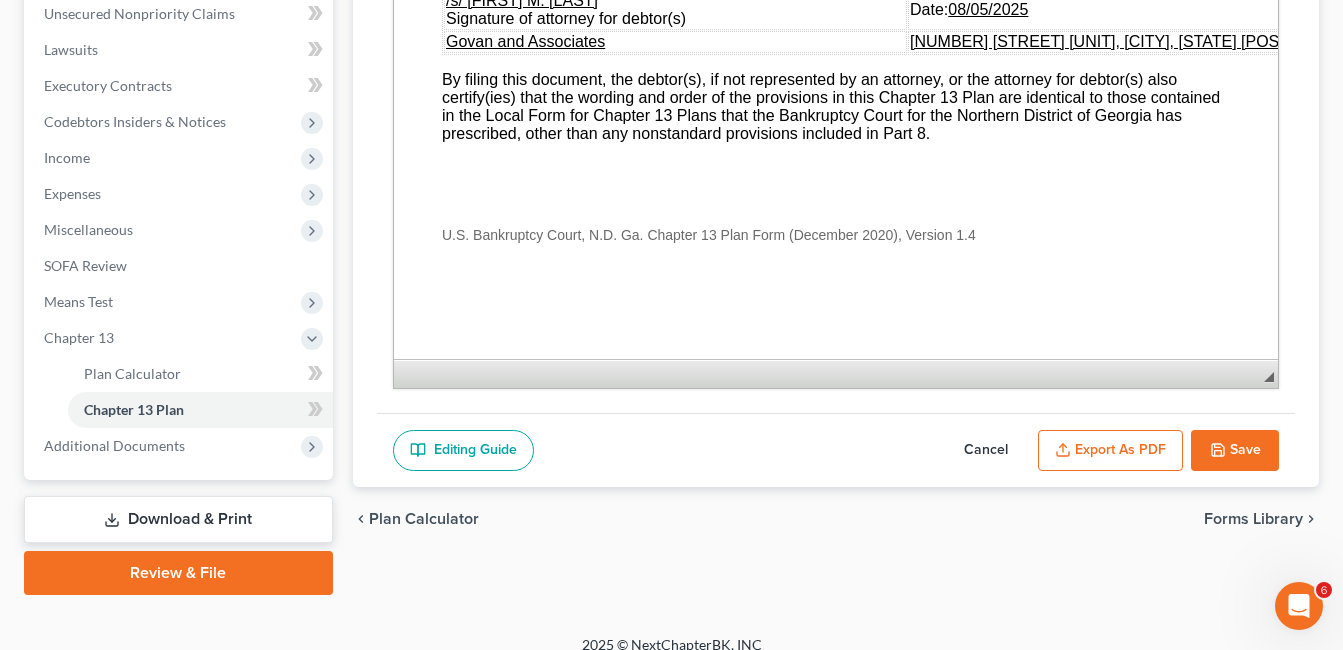 click on "Export as PDF" at bounding box center (1110, 451) 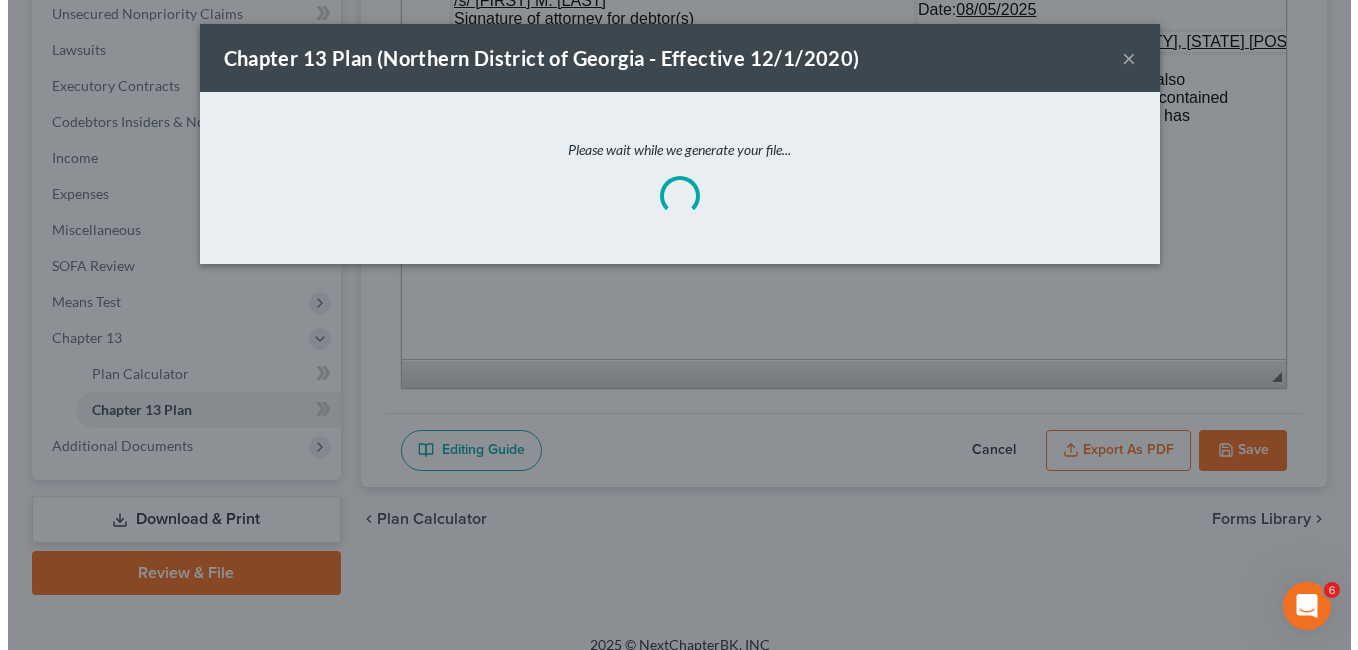 scroll, scrollTop: 7860, scrollLeft: 0, axis: vertical 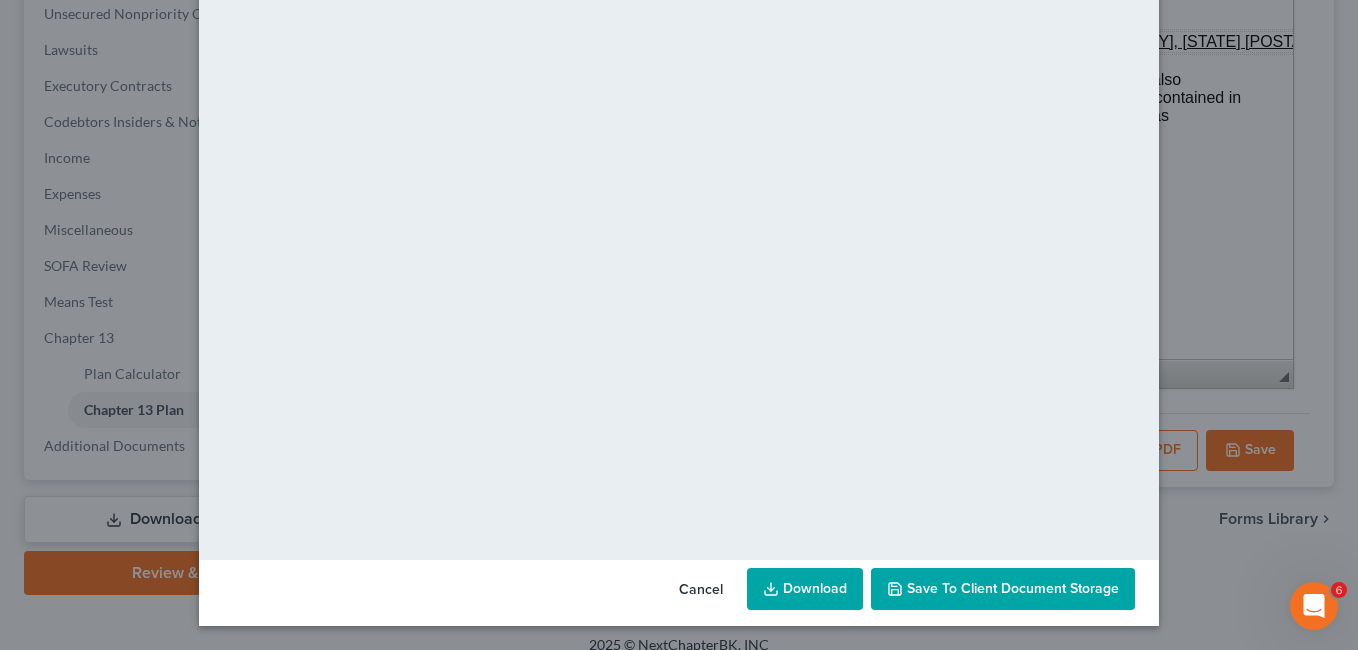 click on "Save to Client Document Storage" at bounding box center [1013, 588] 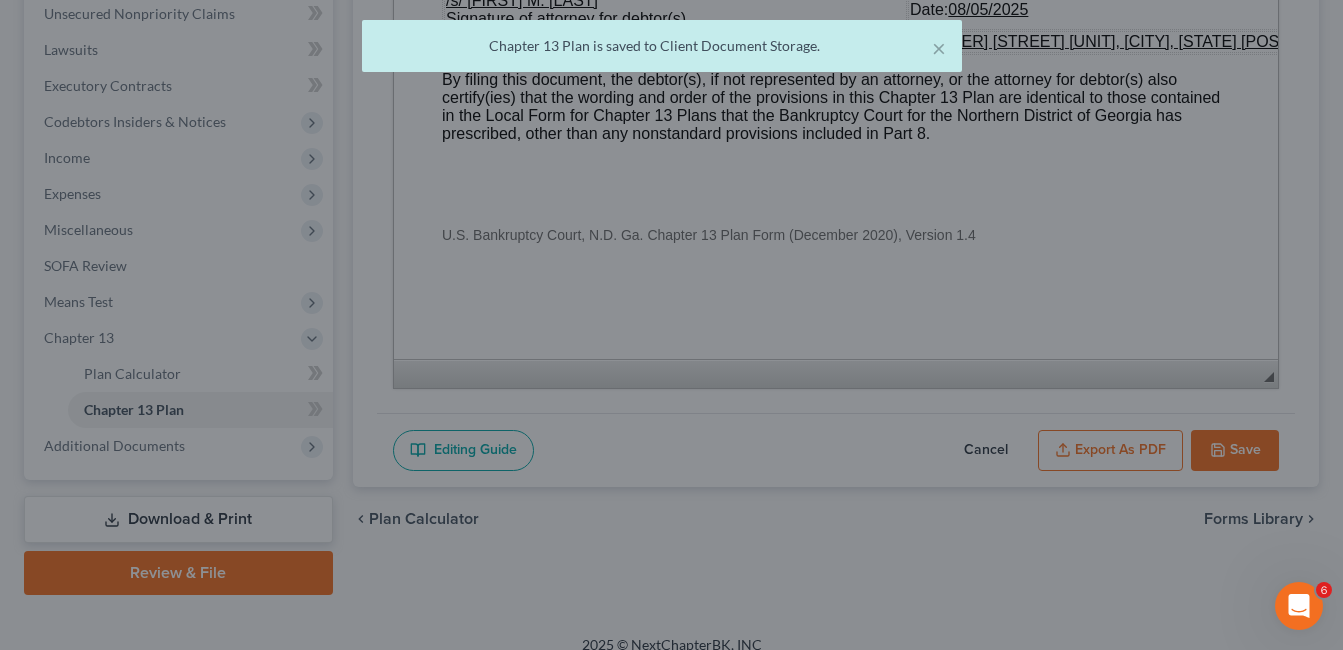 scroll, scrollTop: 7896, scrollLeft: 0, axis: vertical 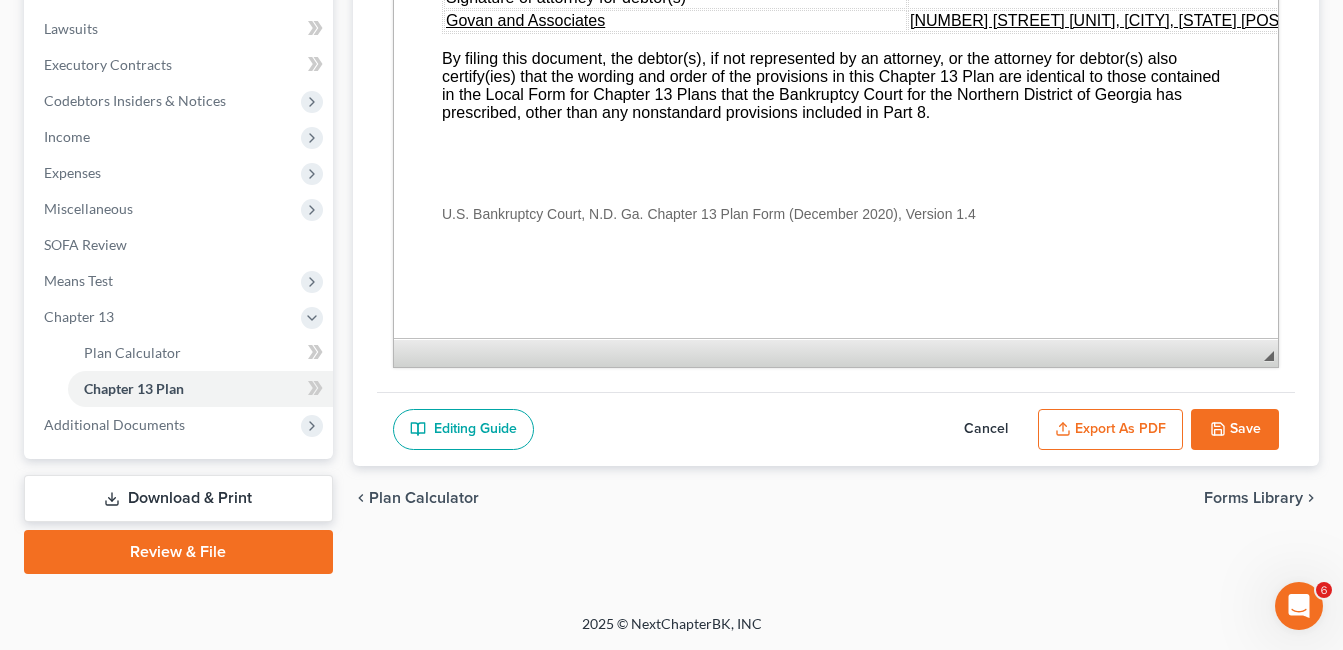 click on "Save" at bounding box center (1235, 430) 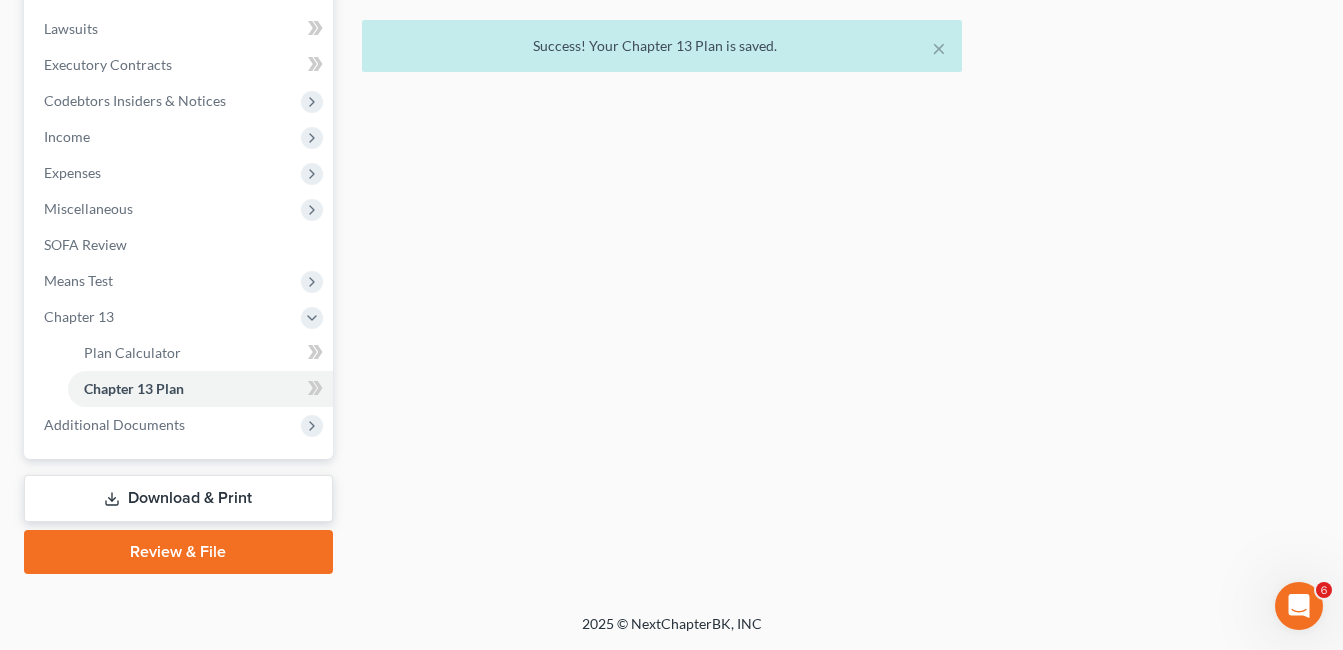 click on "Review & File" at bounding box center [178, 552] 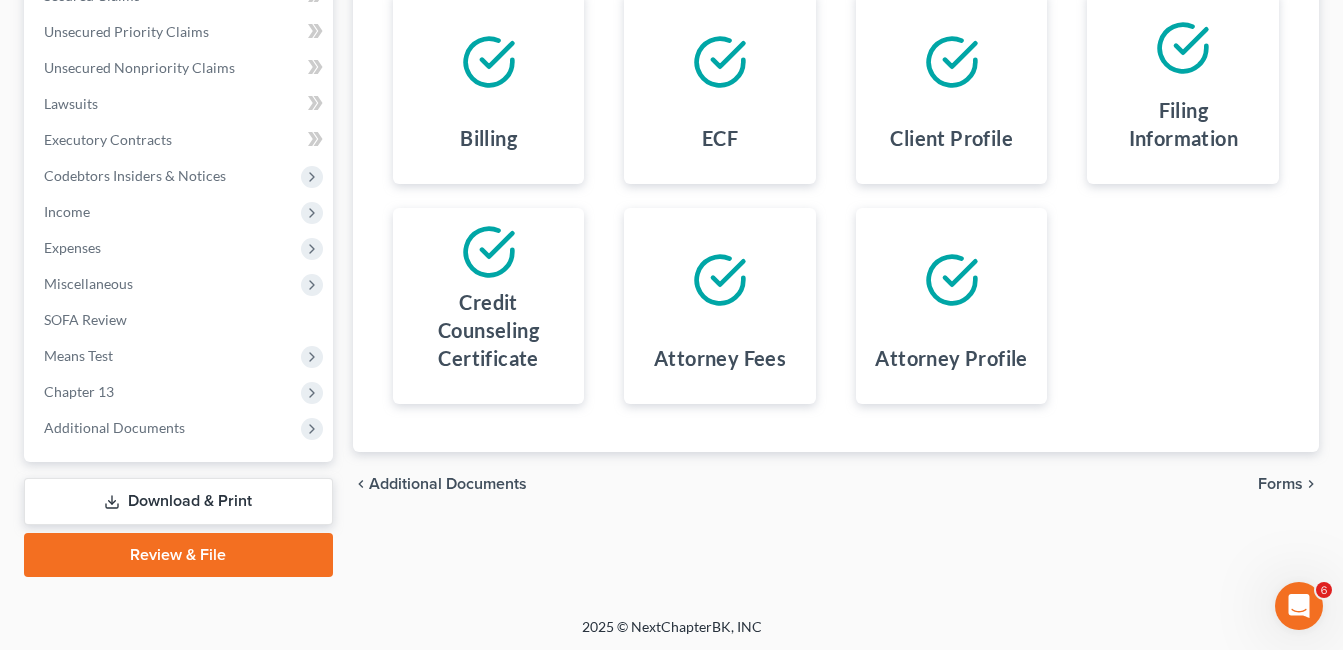 scroll, scrollTop: 449, scrollLeft: 0, axis: vertical 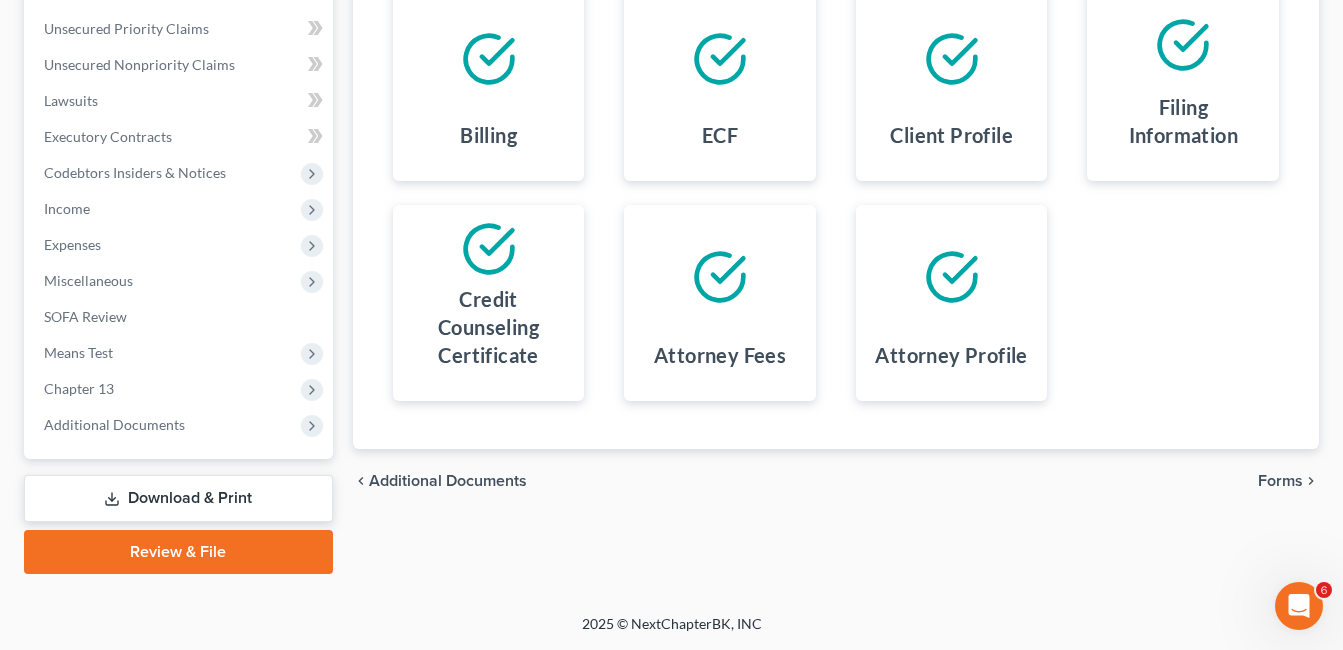 click on "Forms" at bounding box center [1280, 481] 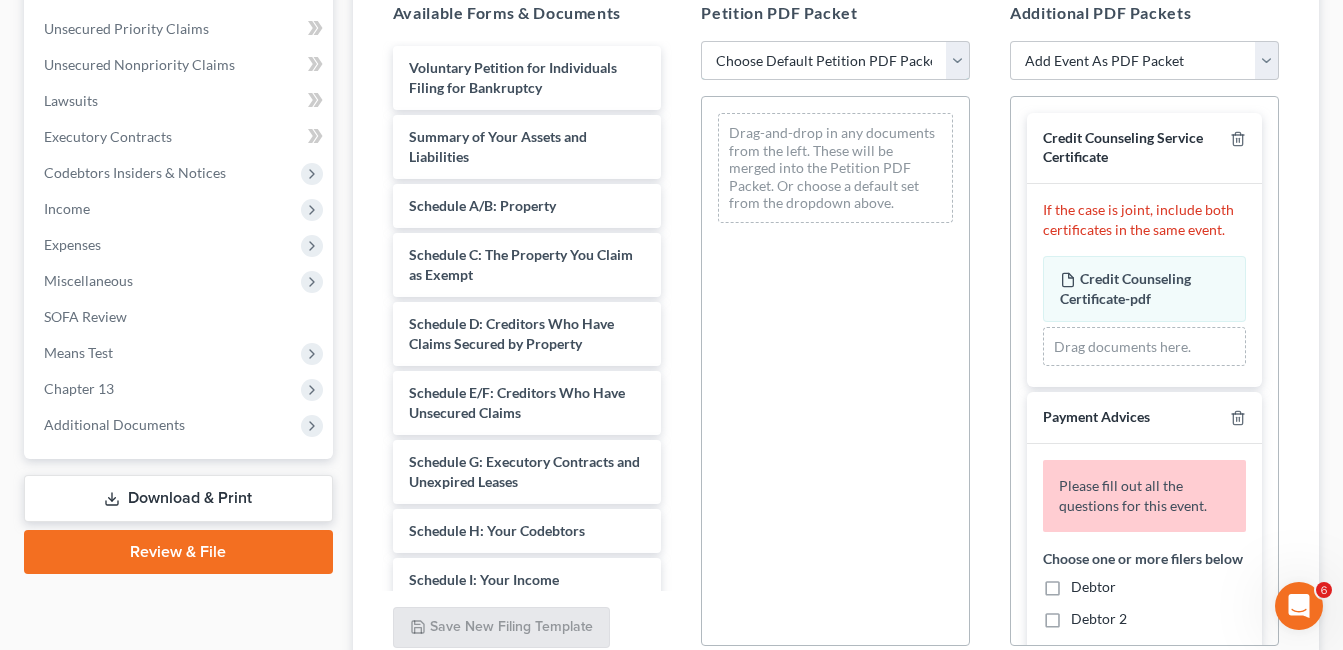 click on "Choose Default Petition PDF Packet Complete Bankruptcy Petition (all forms and schedules) Emergency Filing (Voluntary Petition and Creditor List Only) Petition Petition Voluntary Petition" at bounding box center (835, 61) 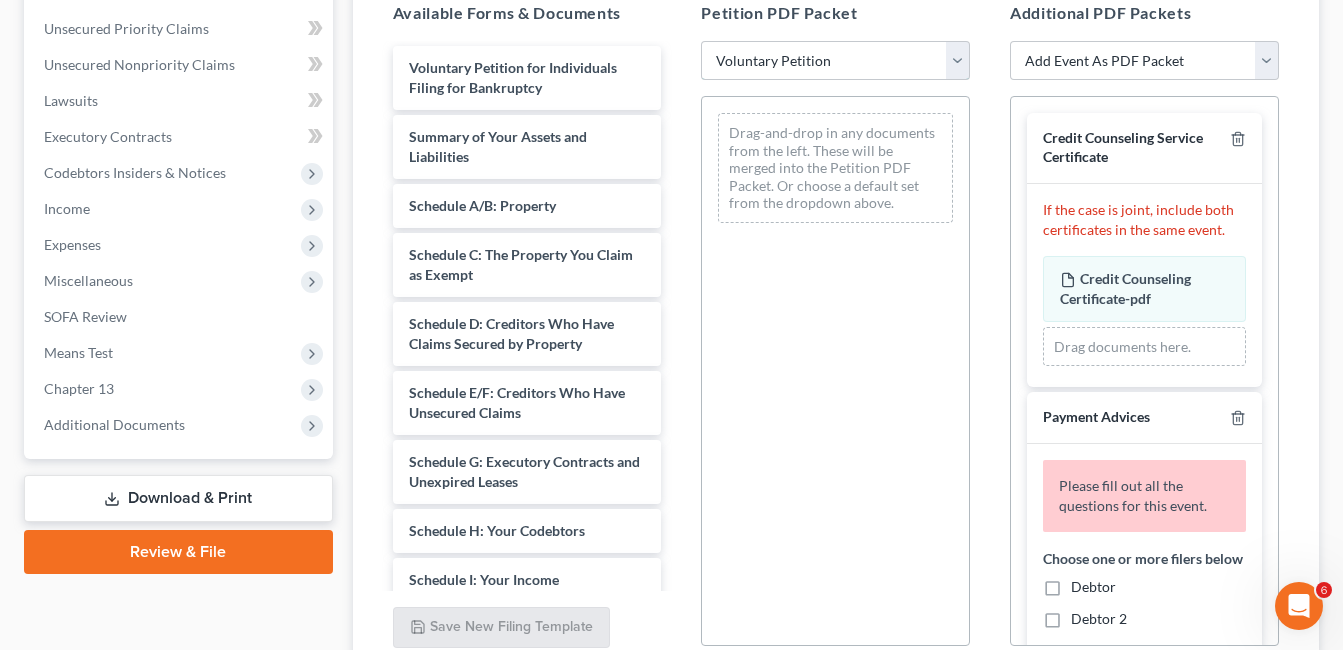 click on "Choose Default Petition PDF Packet Complete Bankruptcy Petition (all forms and schedules) Emergency Filing (Voluntary Petition and Creditor List Only) Petition Petition Voluntary Petition" at bounding box center [835, 61] 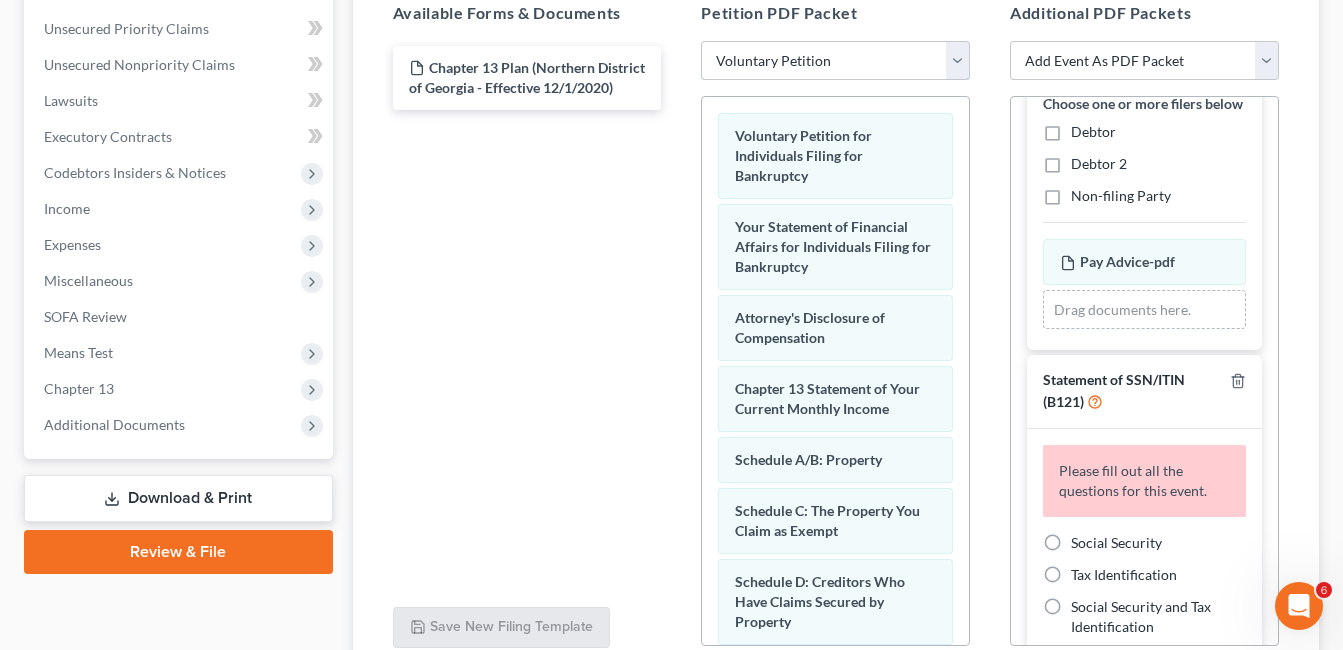 scroll, scrollTop: 580, scrollLeft: 0, axis: vertical 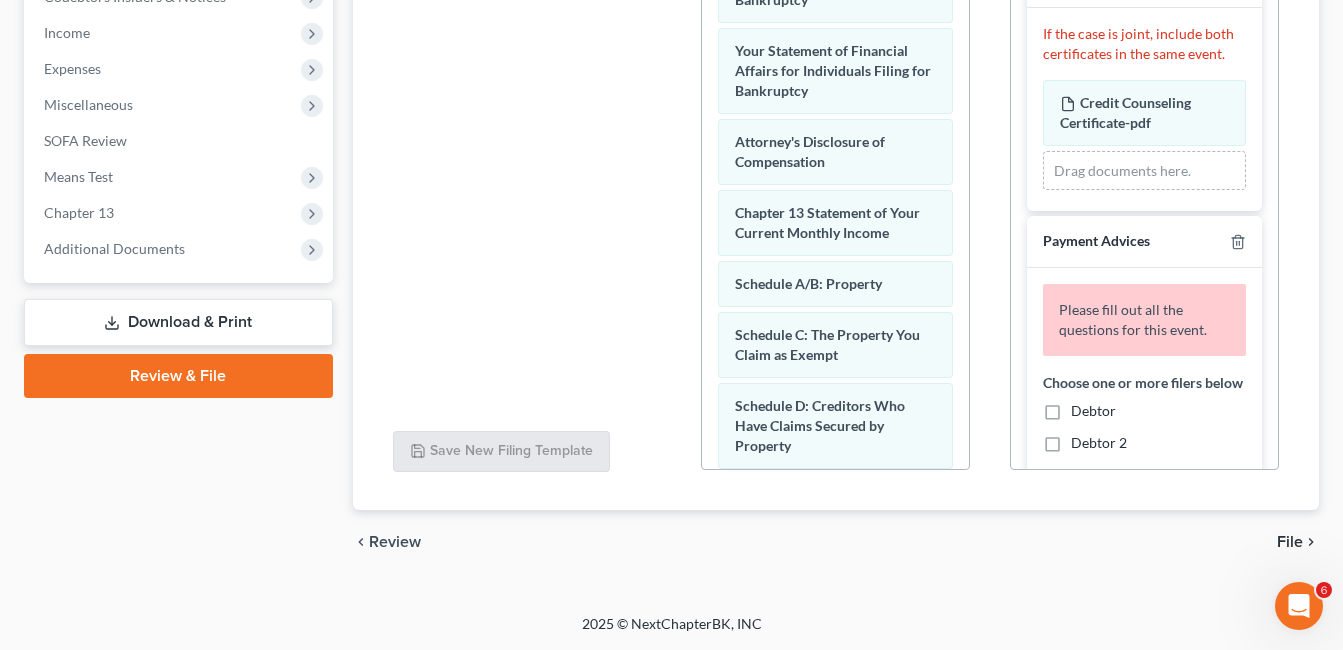 click on "Debtor" at bounding box center (1093, 411) 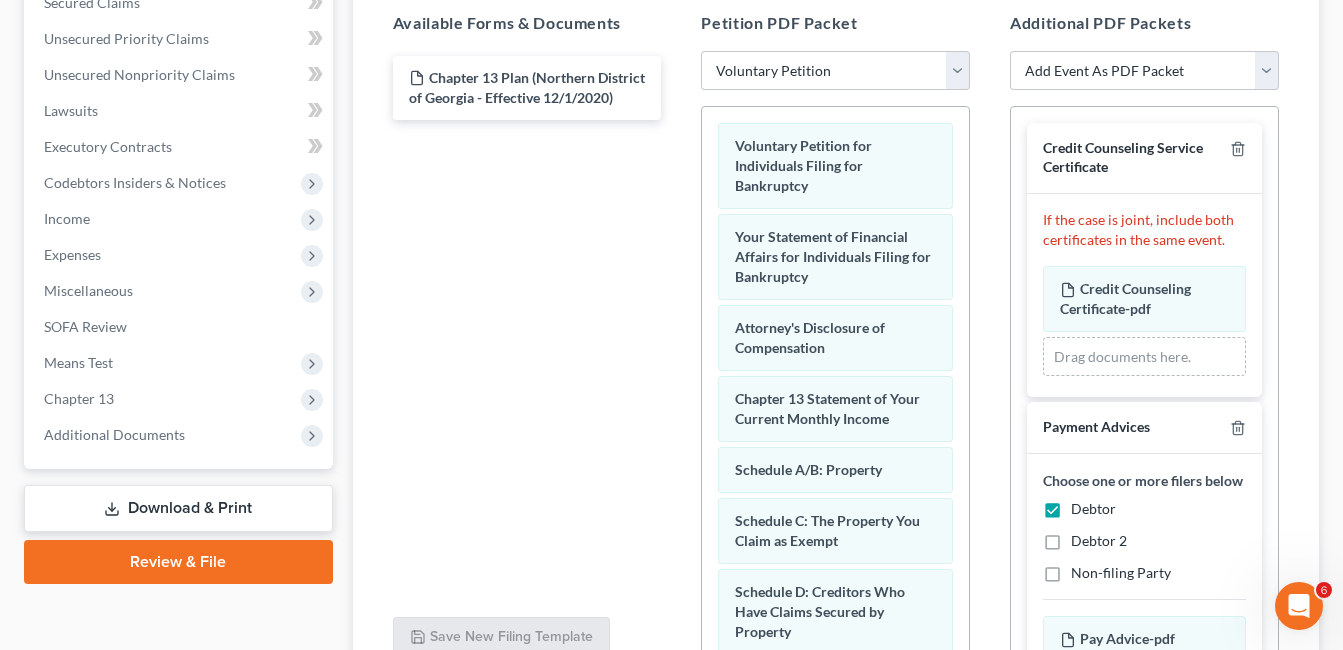 scroll, scrollTop: 425, scrollLeft: 0, axis: vertical 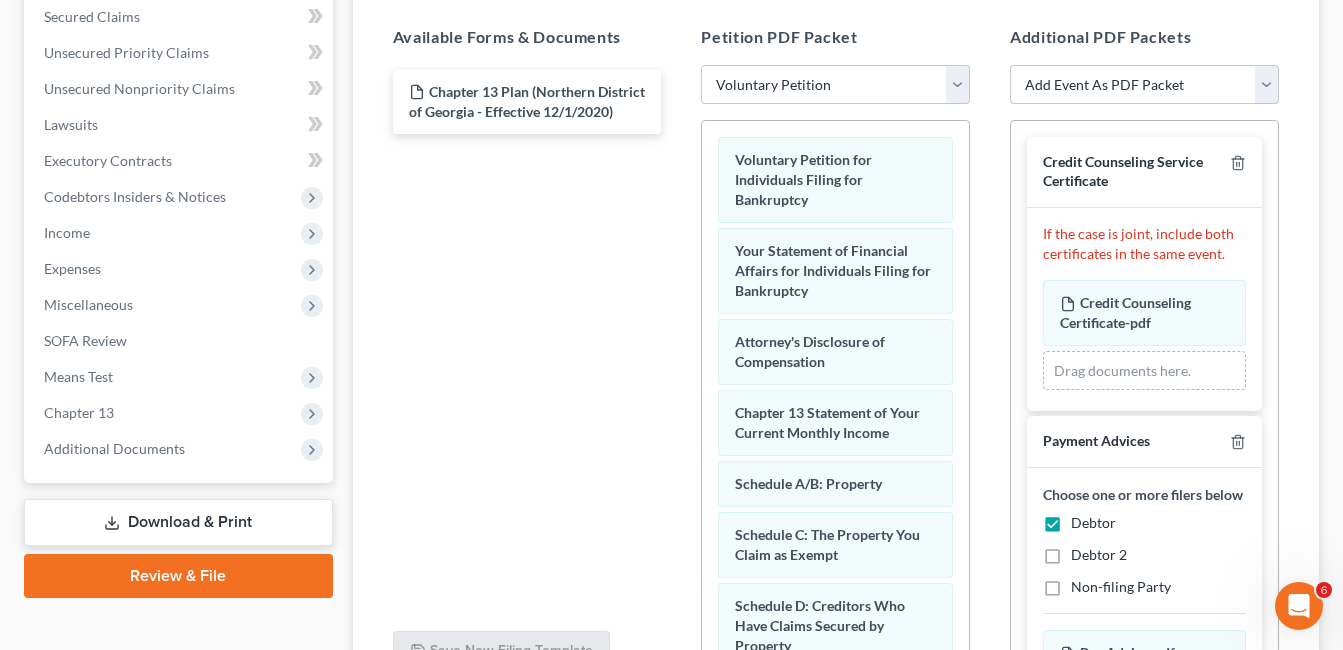 click on "Add Event As PDF Packet 01 - Chapter 13 Plan - Initial Plan 02-Application to Pay Filing Fee in Installments Amended List of Creditors (FEE) Amendment to Schedules D, E, F and/or E/F (FEE) Amendment to Voluntary Petition Attorney Disclosure Statement Certification of Financial Management Course for Debtor Chapter 13 Monthly Income Statement/Calculation of Disposable Income Document(s) - (122C-1/122C-2) Corporate Ownership Statement Corporate Resolution Credit Counseling Service Certificate Declaration of Debtor Equity Security Holders Exhibits Federal Tax Return Initial Statement About an Eviction Judgment Against You--Form 101A Operating Report Payment Advices Schedule A/B Schedule C Schedule D Schedule E/F Schedule G Schedule H Schedule I Schedule J Schedule J-2 Expenses for Separate Household of Debtor 2 Small Business Balance Sheet Small Business Cash-Flow Statement Small Business Federal Income Tax Return Small Business Statement of Operations Statement of Debtor Re: 522(q) Exemption Status Report" at bounding box center [1144, 85] 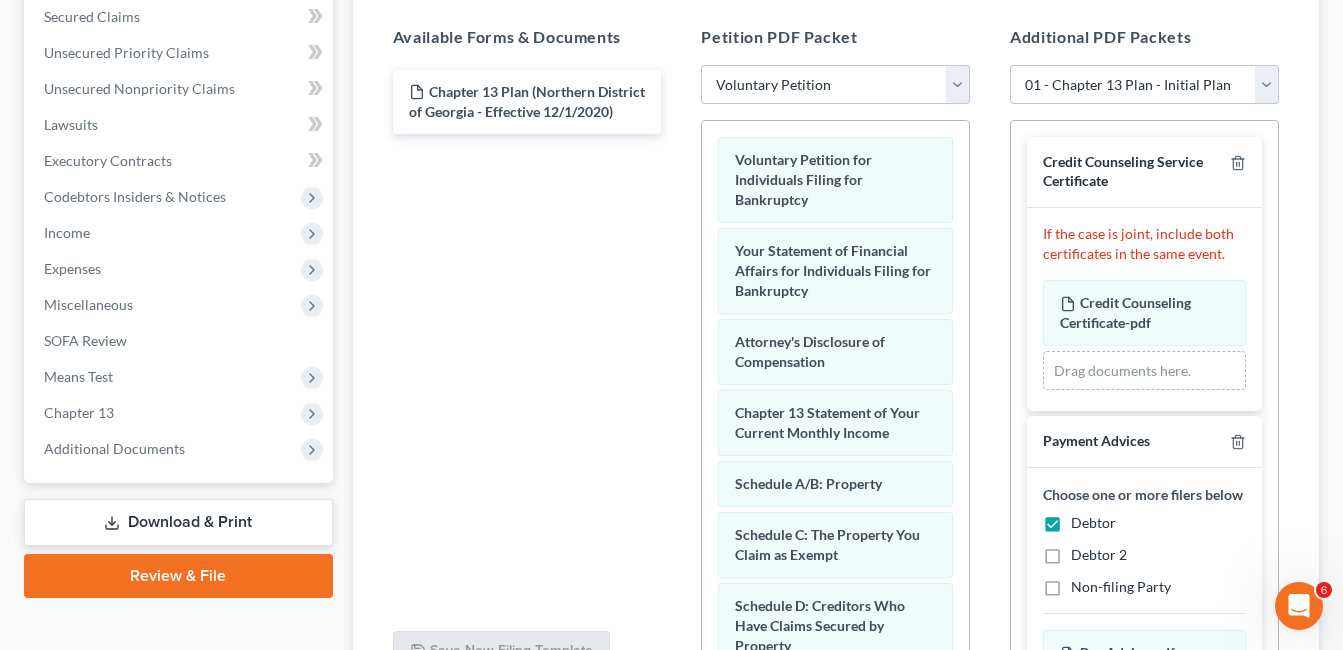 click on "Add Event As PDF Packet 01 - Chapter 13 Plan - Initial Plan 02-Application to Pay Filing Fee in Installments Amended List of Creditors (FEE) Amendment to Schedules D, E, F and/or E/F (FEE) Amendment to Voluntary Petition Attorney Disclosure Statement Certification of Financial Management Course for Debtor Chapter 13 Monthly Income Statement/Calculation of Disposable Income Document(s) - (122C-1/122C-2) Corporate Ownership Statement Corporate Resolution Credit Counseling Service Certificate Declaration of Debtor Equity Security Holders Exhibits Federal Tax Return Initial Statement About an Eviction Judgment Against You--Form 101A Operating Report Payment Advices Schedule A/B Schedule C Schedule D Schedule E/F Schedule G Schedule H Schedule I Schedule J Schedule J-2 Expenses for Separate Household of Debtor 2 Small Business Balance Sheet Small Business Cash-Flow Statement Small Business Federal Income Tax Return Small Business Statement of Operations Statement of Debtor Re: 522(q) Exemption Status Report" at bounding box center (1144, 85) 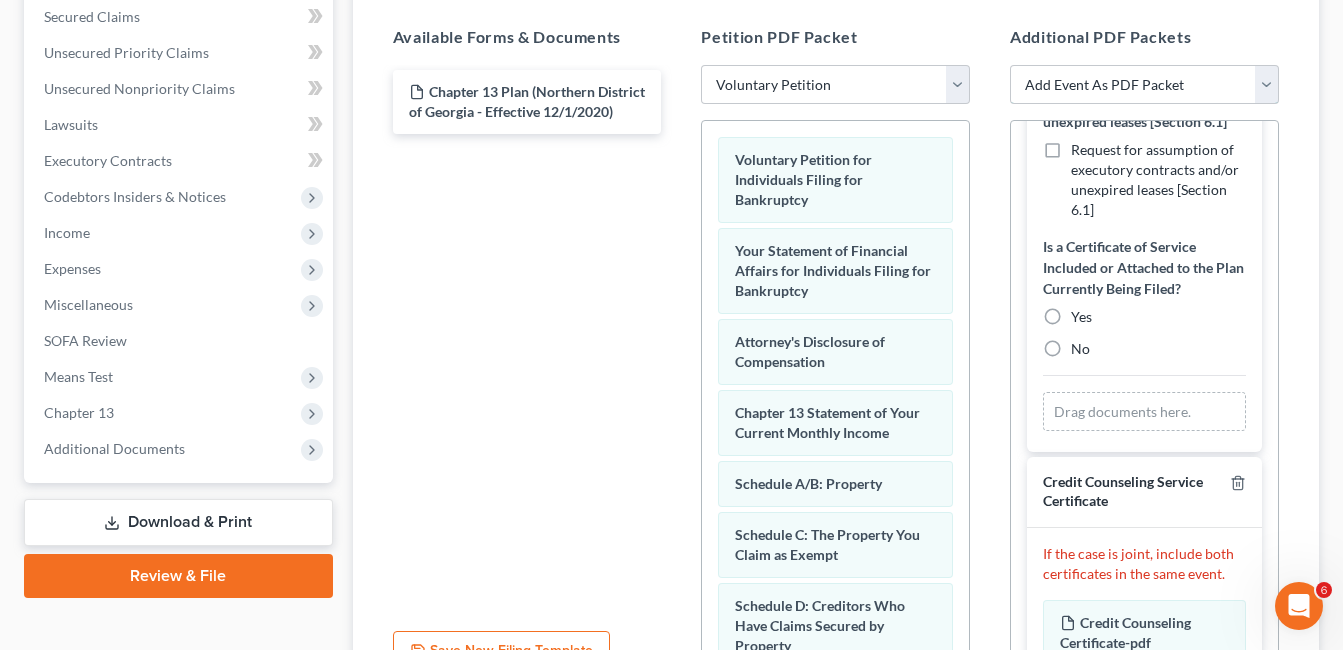 scroll, scrollTop: 800, scrollLeft: 0, axis: vertical 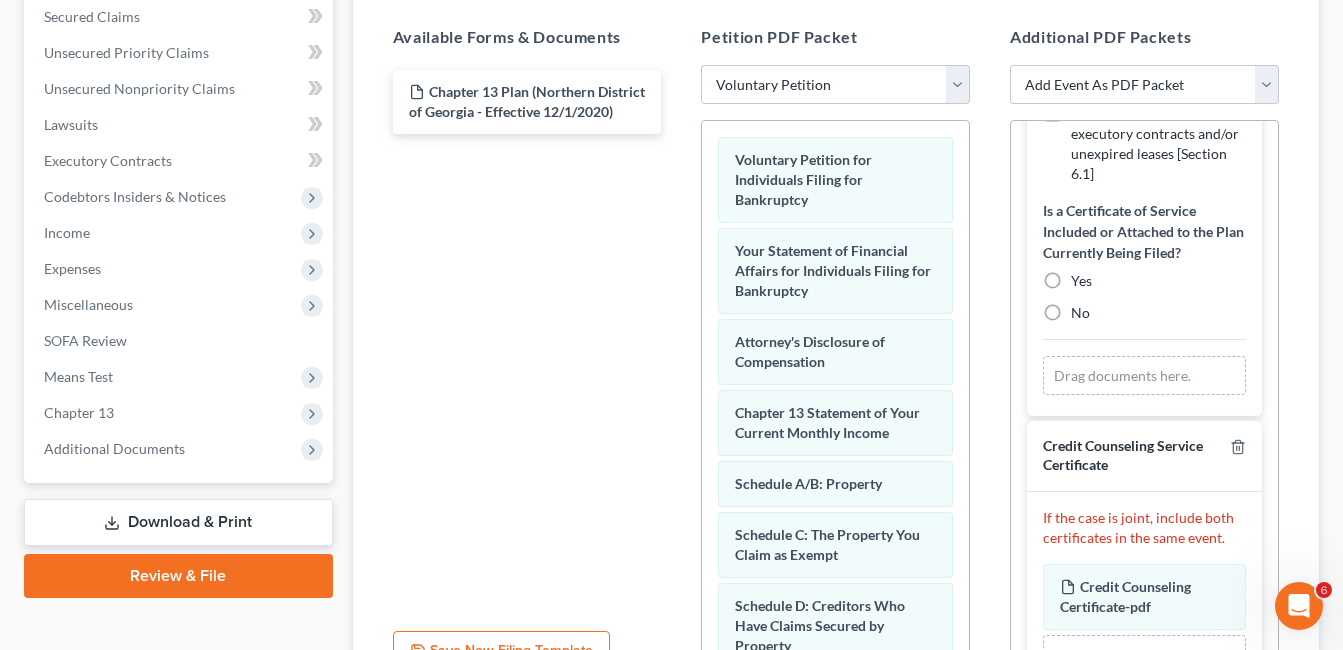 click on "No" at bounding box center (1080, 313) 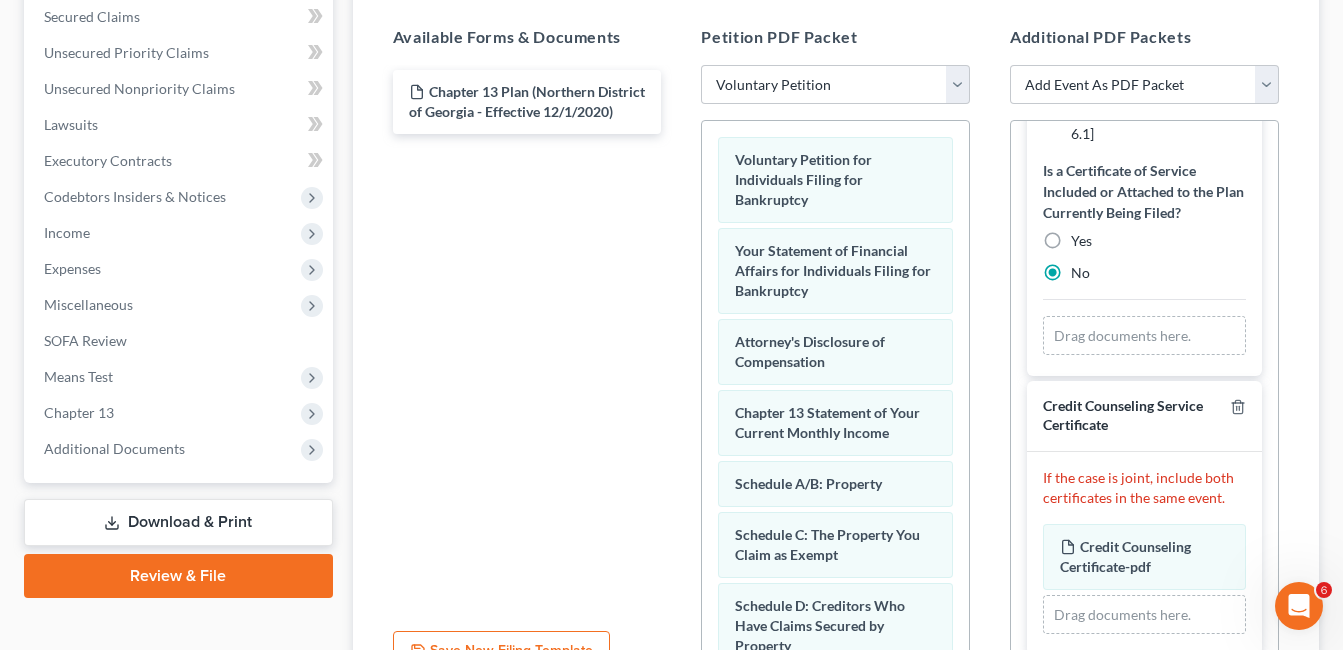 scroll, scrollTop: 760, scrollLeft: 0, axis: vertical 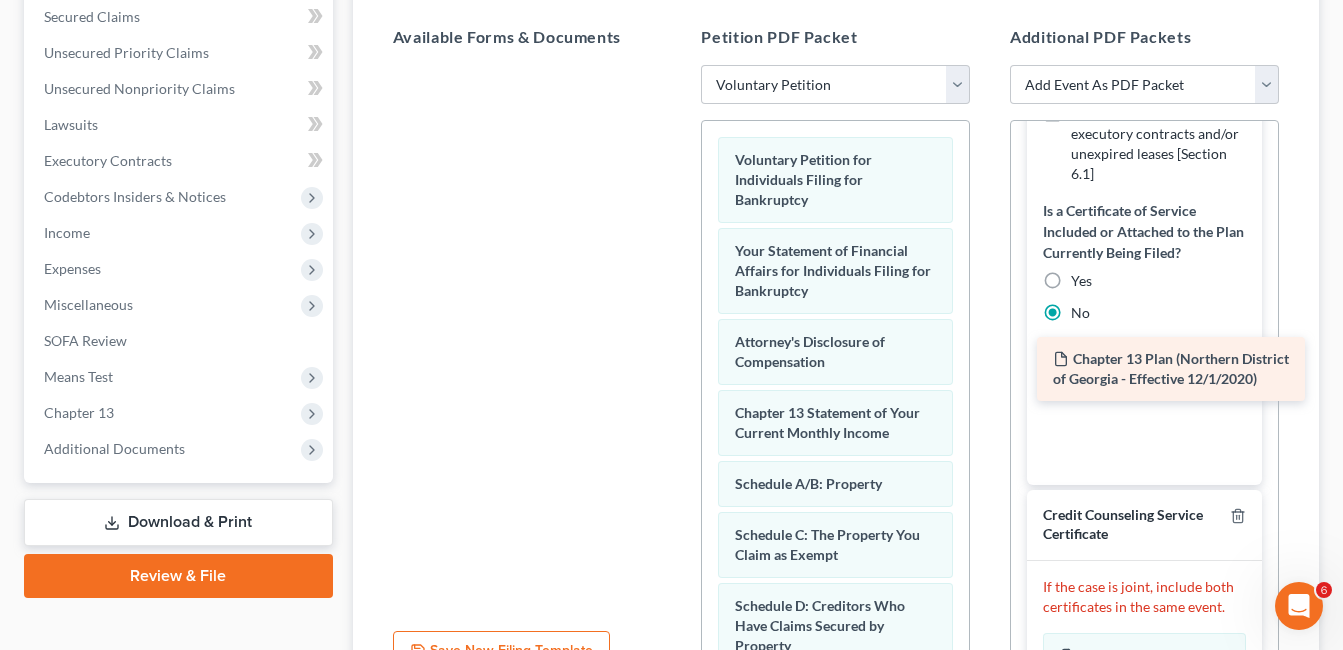 drag, startPoint x: 460, startPoint y: 106, endPoint x: 1097, endPoint y: 372, distance: 690.3079 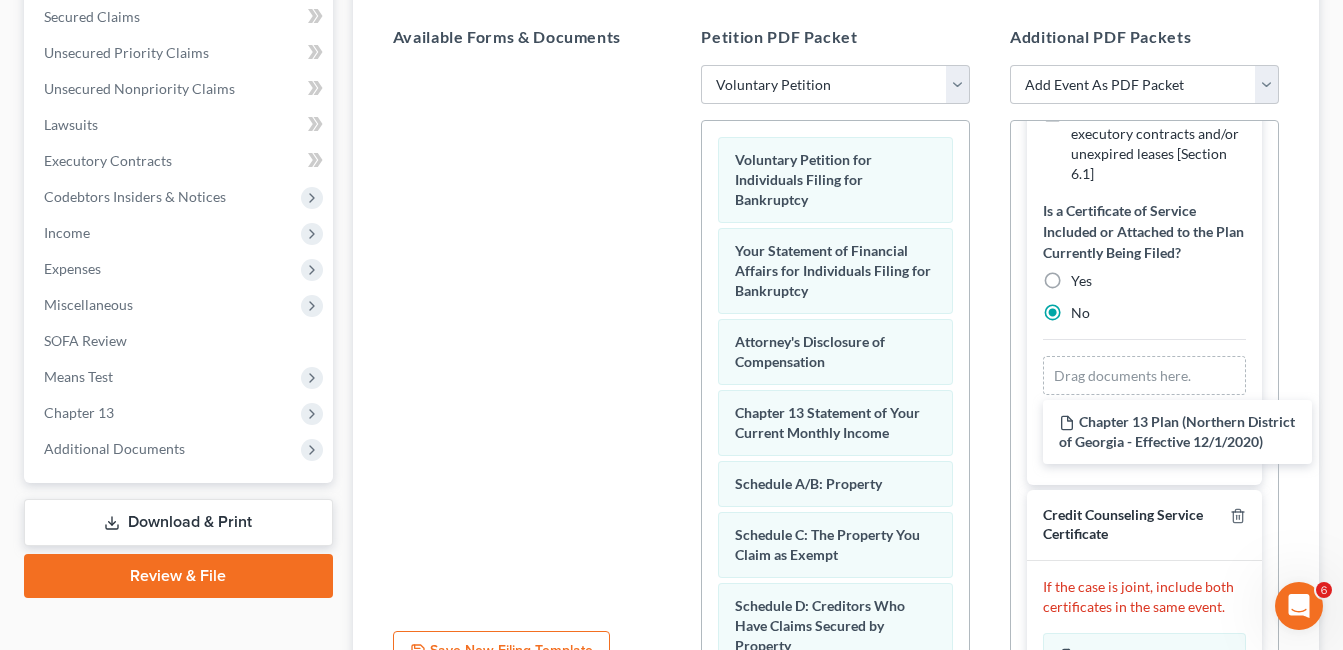 scroll, scrollTop: 652, scrollLeft: 0, axis: vertical 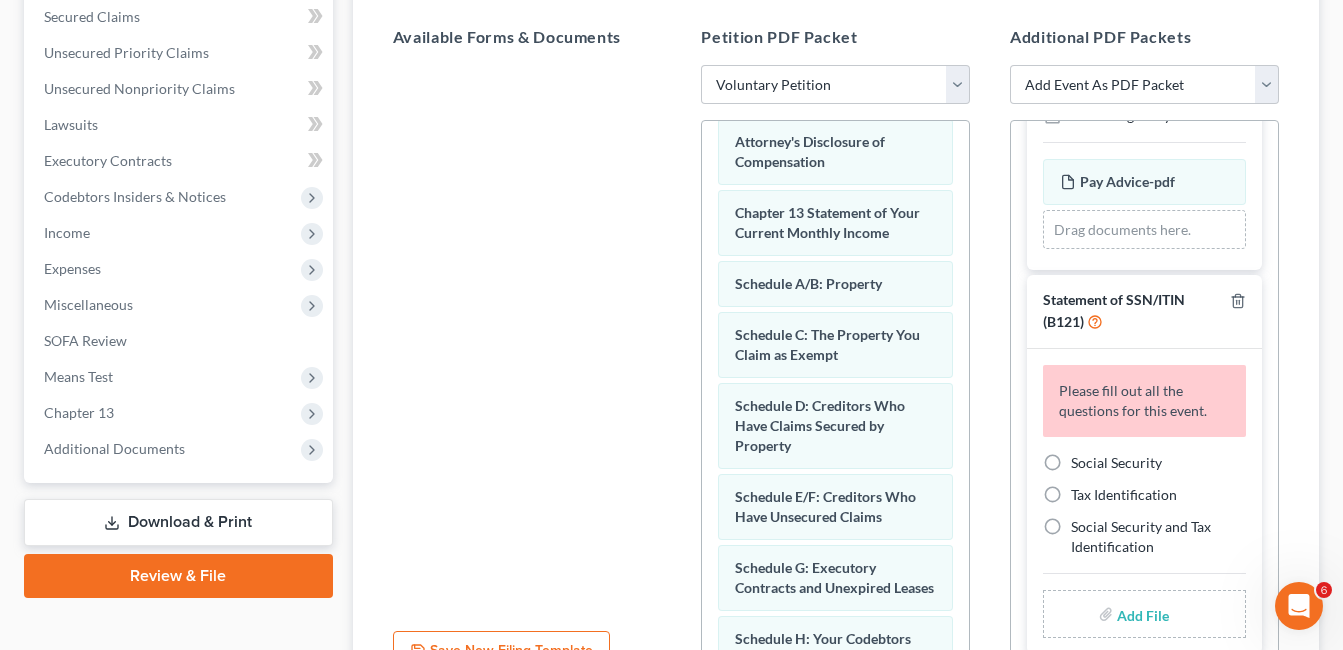 click on "Social Security" at bounding box center (1116, 463) 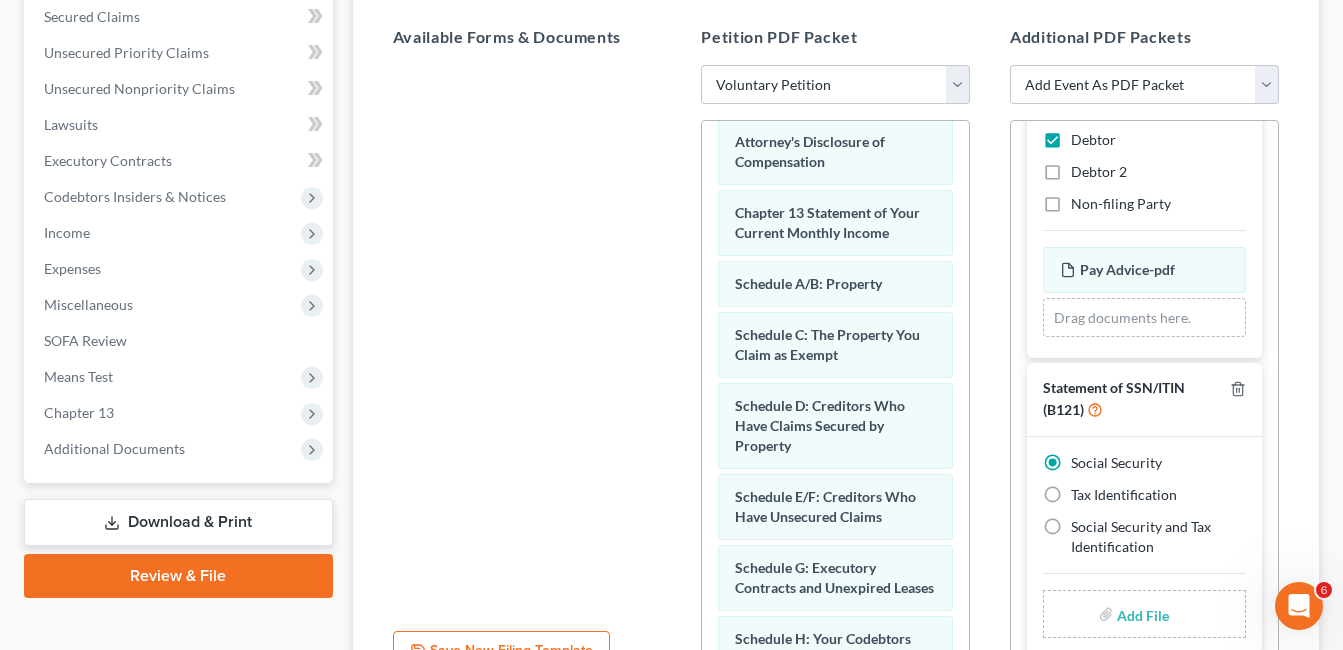 scroll, scrollTop: 1451, scrollLeft: 0, axis: vertical 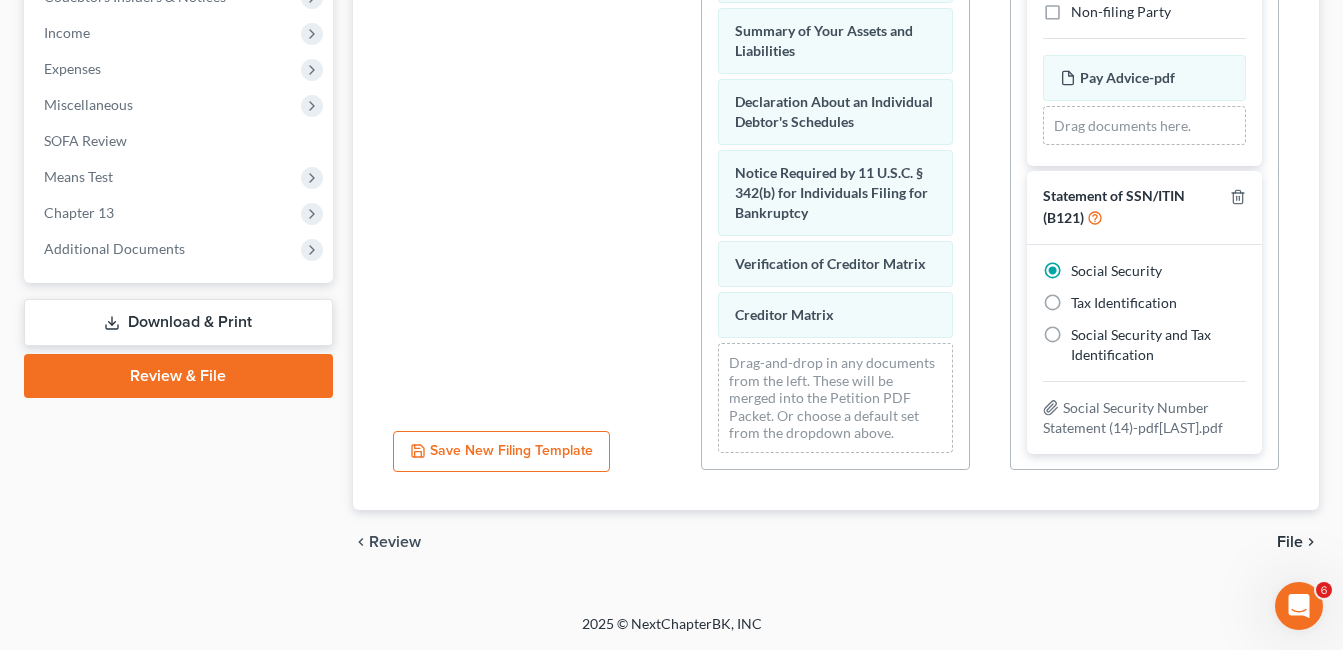 click on "File" at bounding box center (1290, 542) 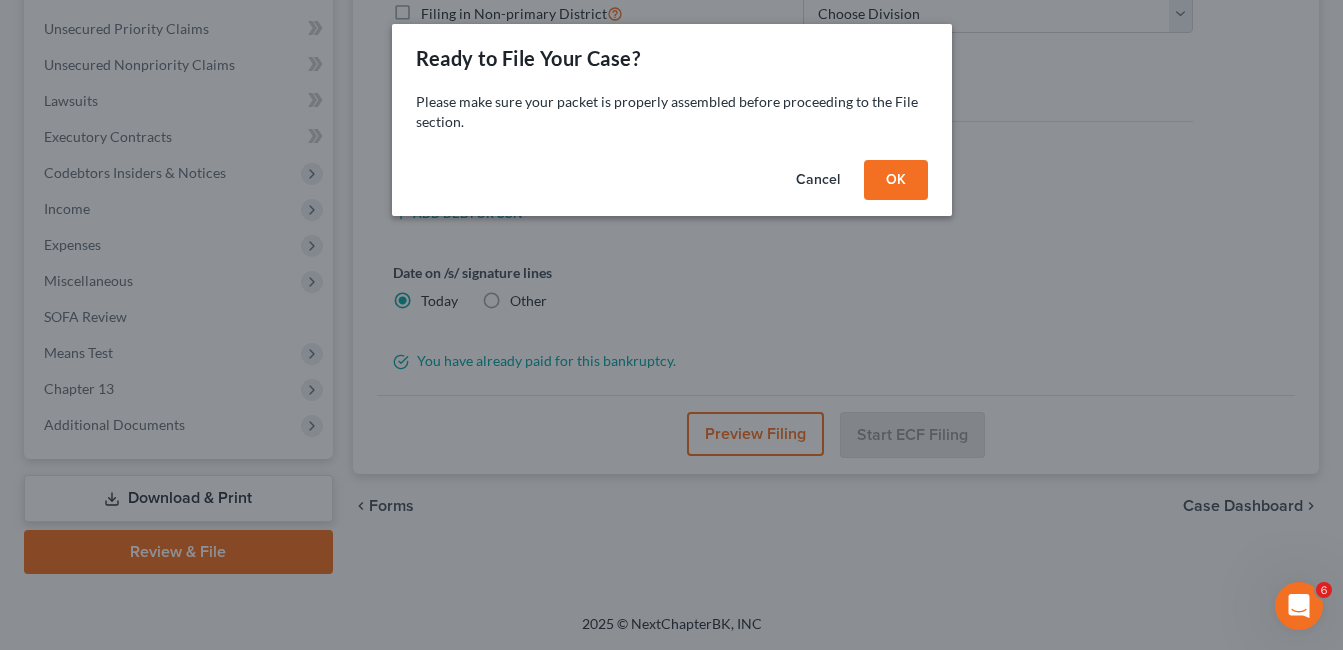 scroll, scrollTop: 449, scrollLeft: 0, axis: vertical 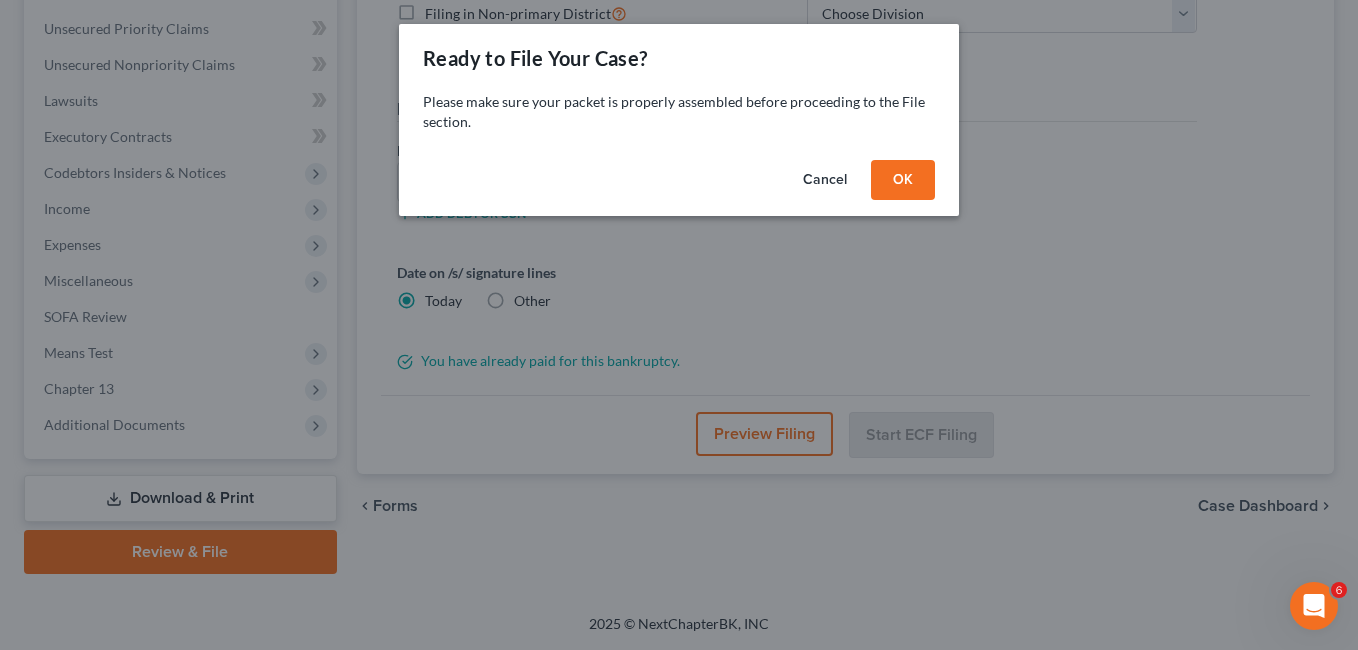 drag, startPoint x: 910, startPoint y: 173, endPoint x: 905, endPoint y: 183, distance: 11.18034 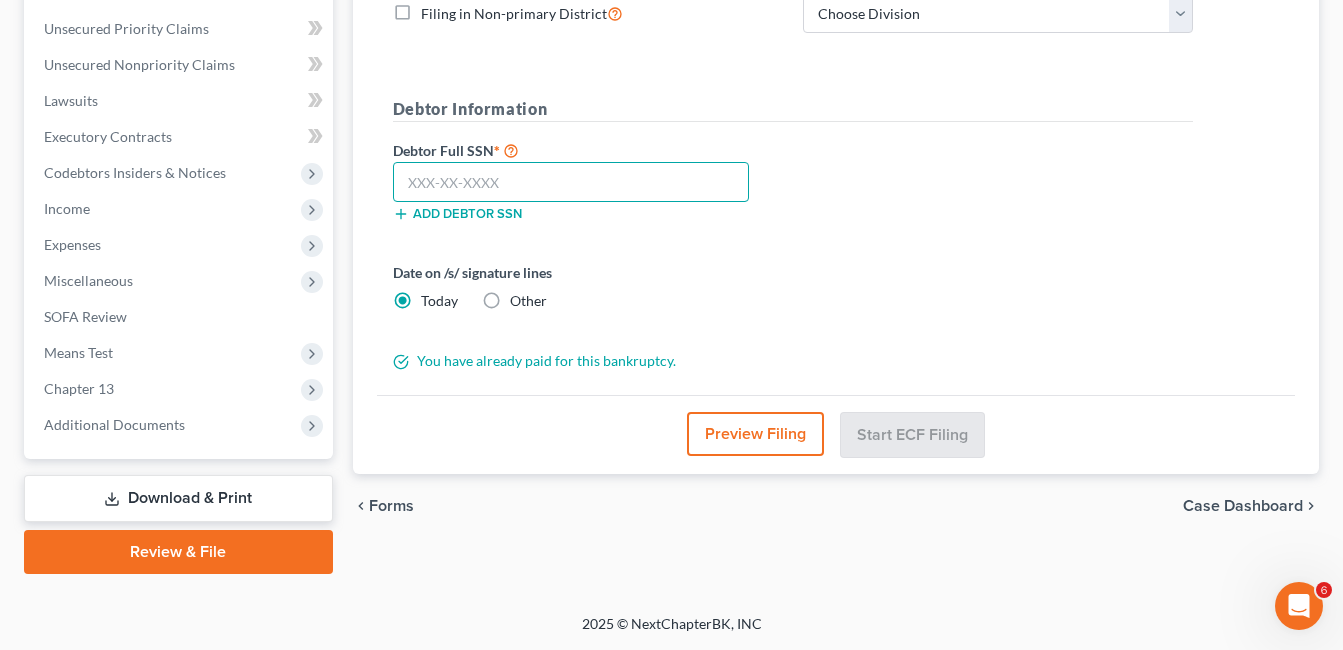 click at bounding box center [571, 182] 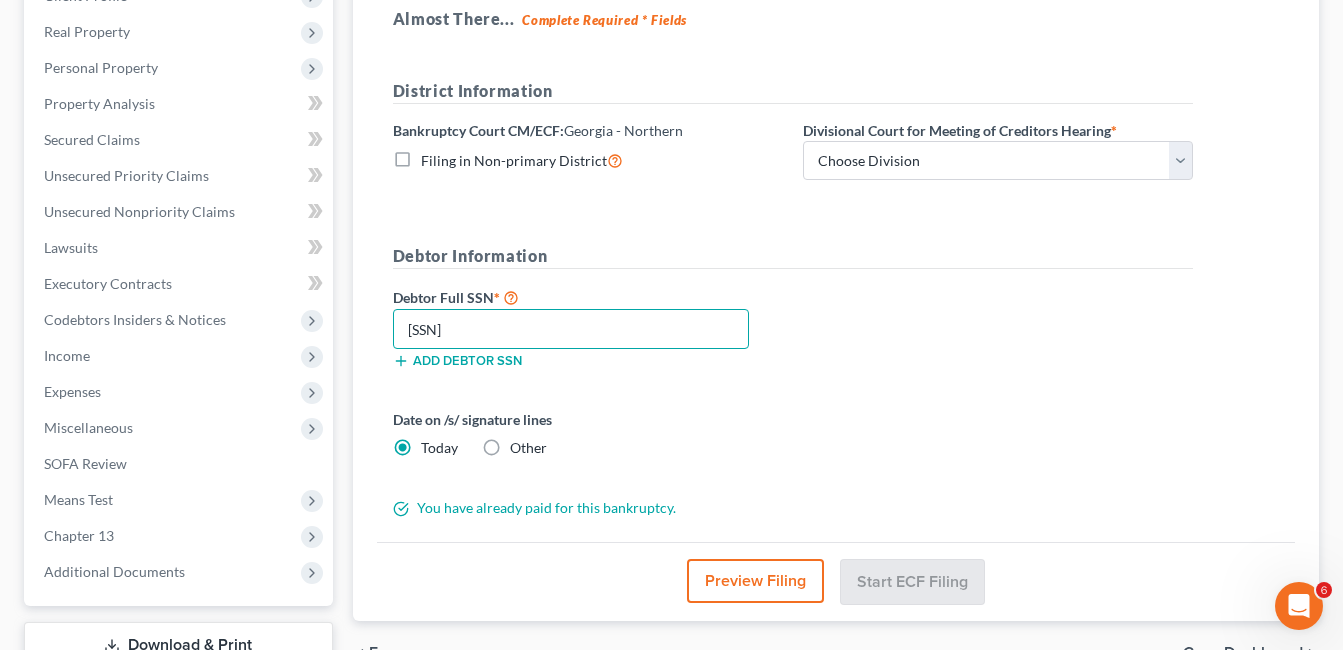 scroll, scrollTop: 149, scrollLeft: 0, axis: vertical 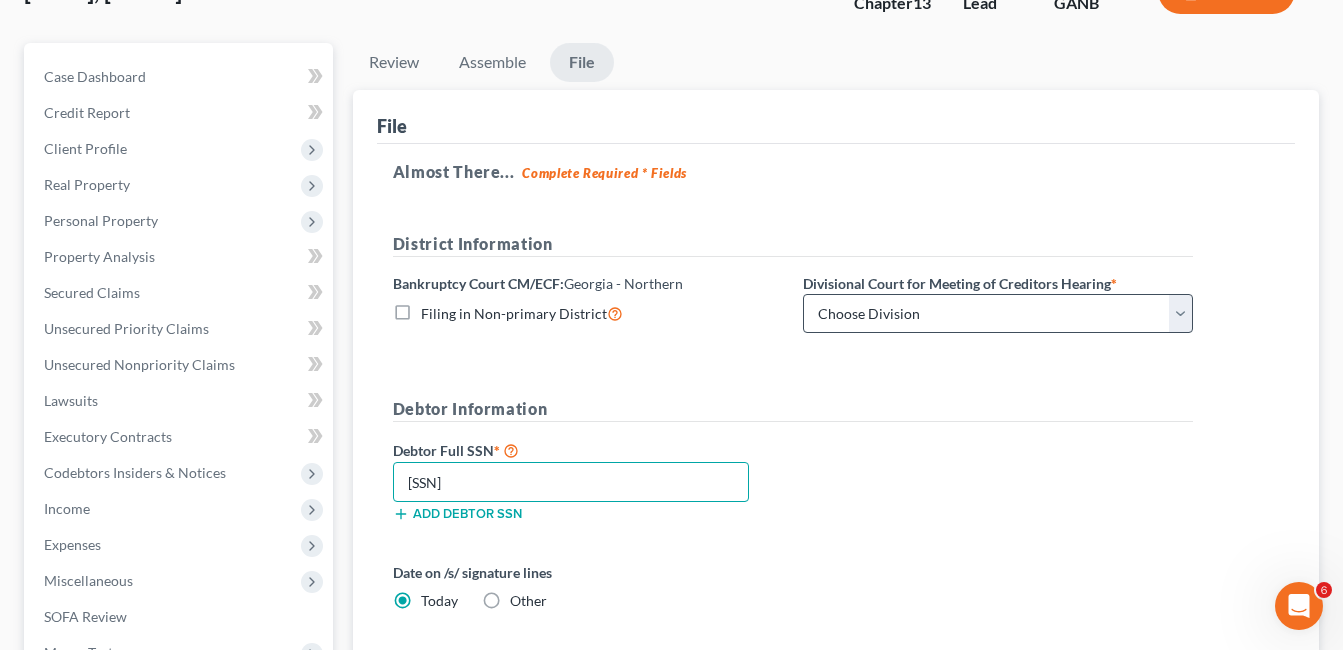 type on "257-76-7368" 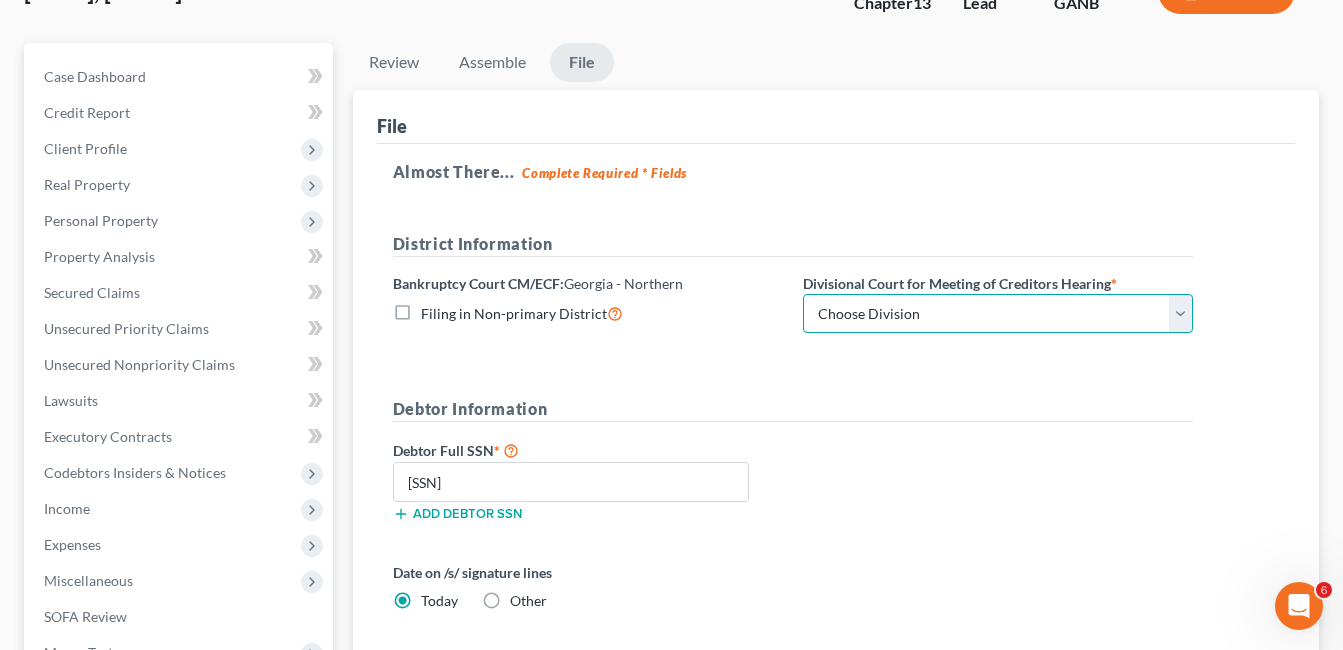 click on "Choose Division Atlanta Gainesville Newnan Rome" at bounding box center (998, 314) 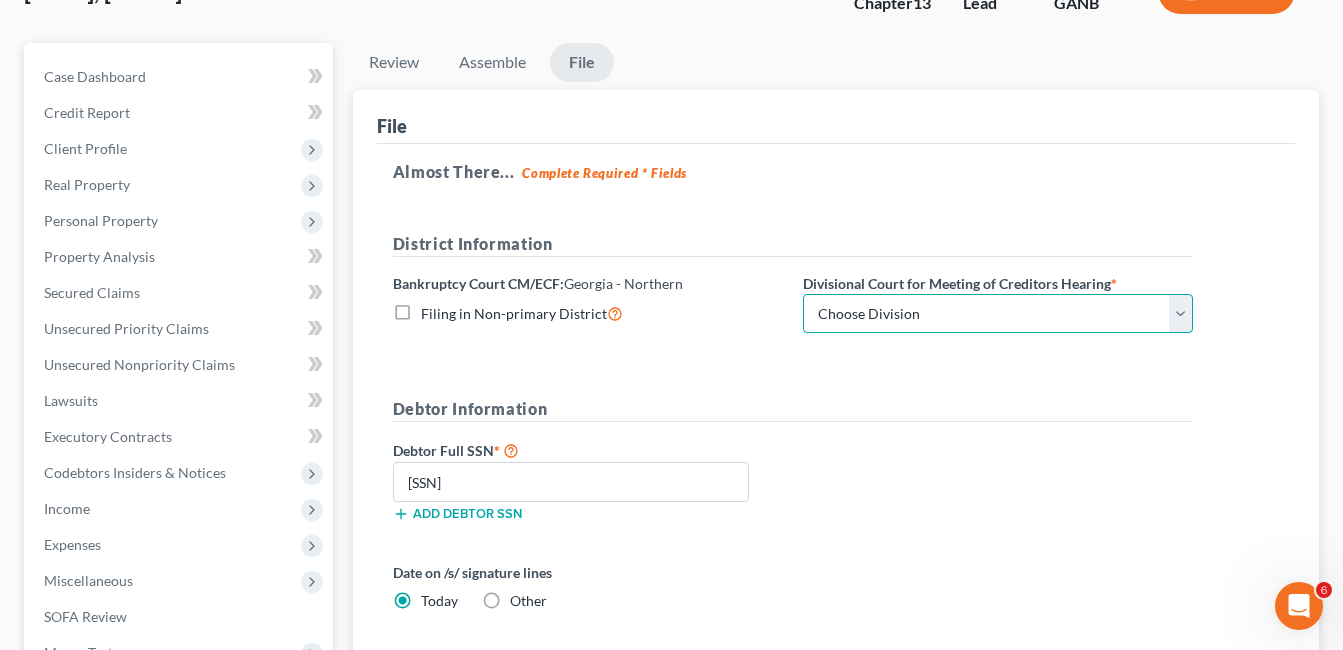select on "0" 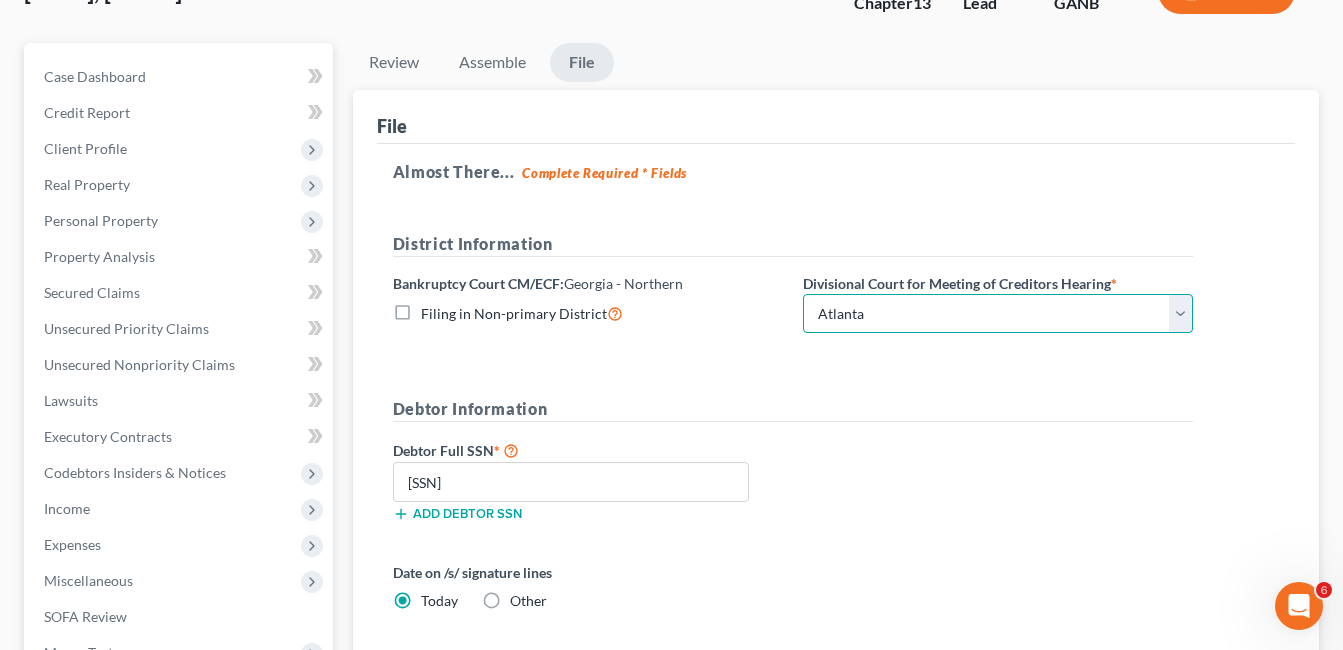 click on "Choose Division Atlanta Gainesville Newnan Rome" at bounding box center (998, 314) 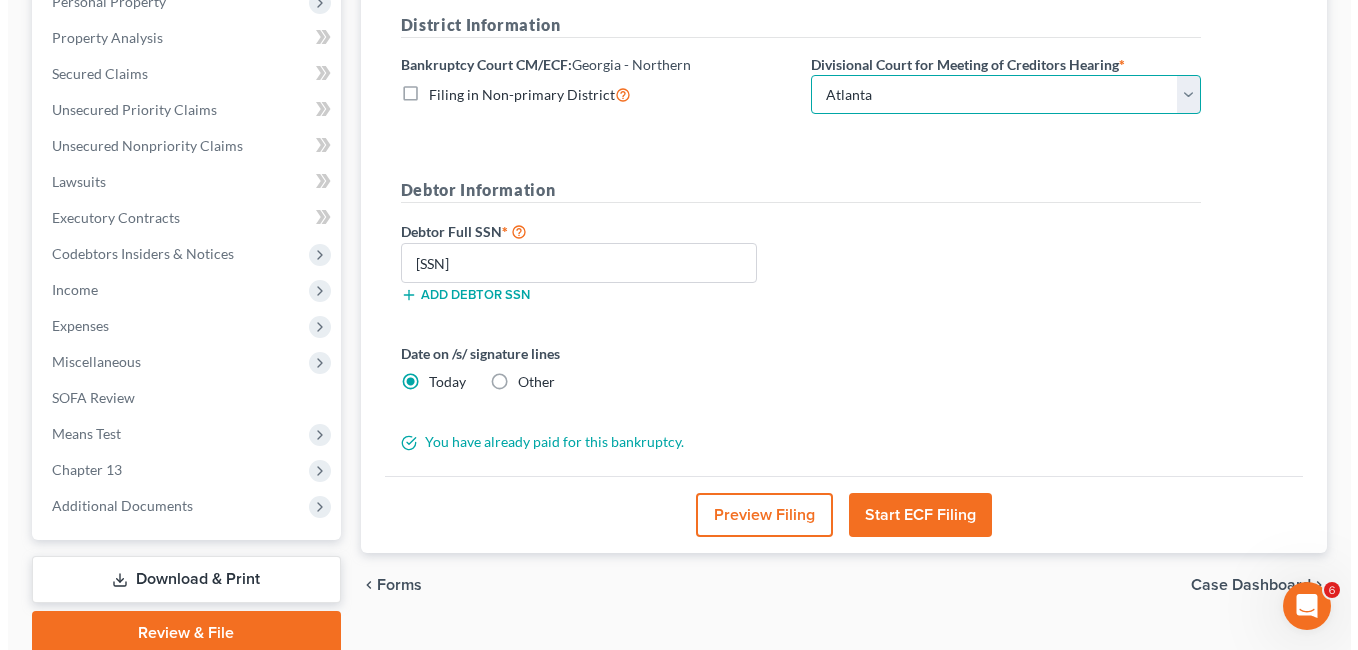 scroll, scrollTop: 449, scrollLeft: 0, axis: vertical 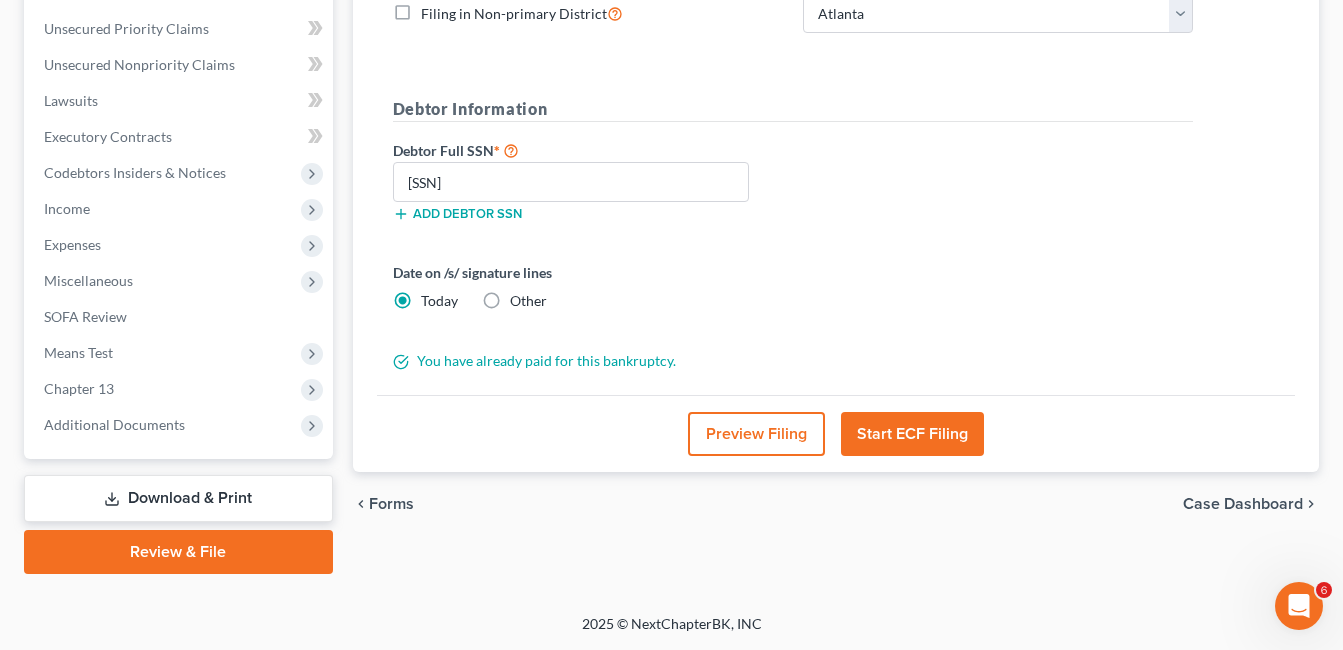 click on "Start ECF Filing" at bounding box center (912, 434) 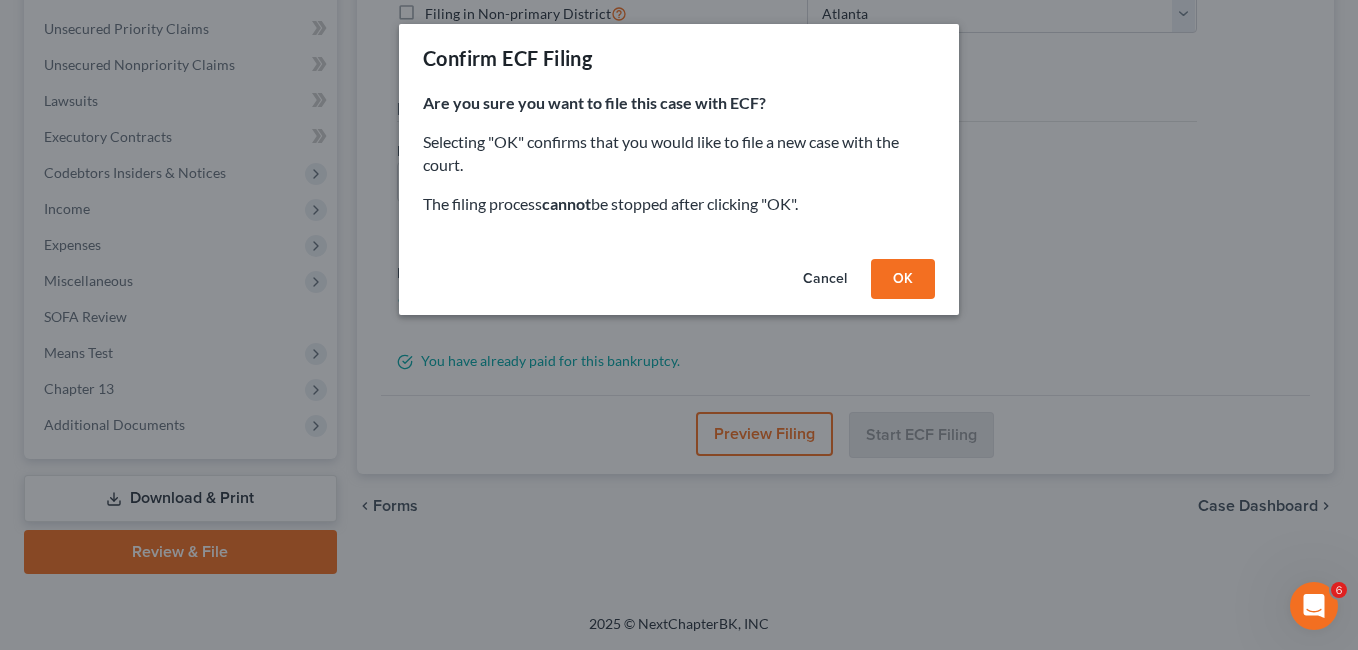 click on "OK" at bounding box center (903, 279) 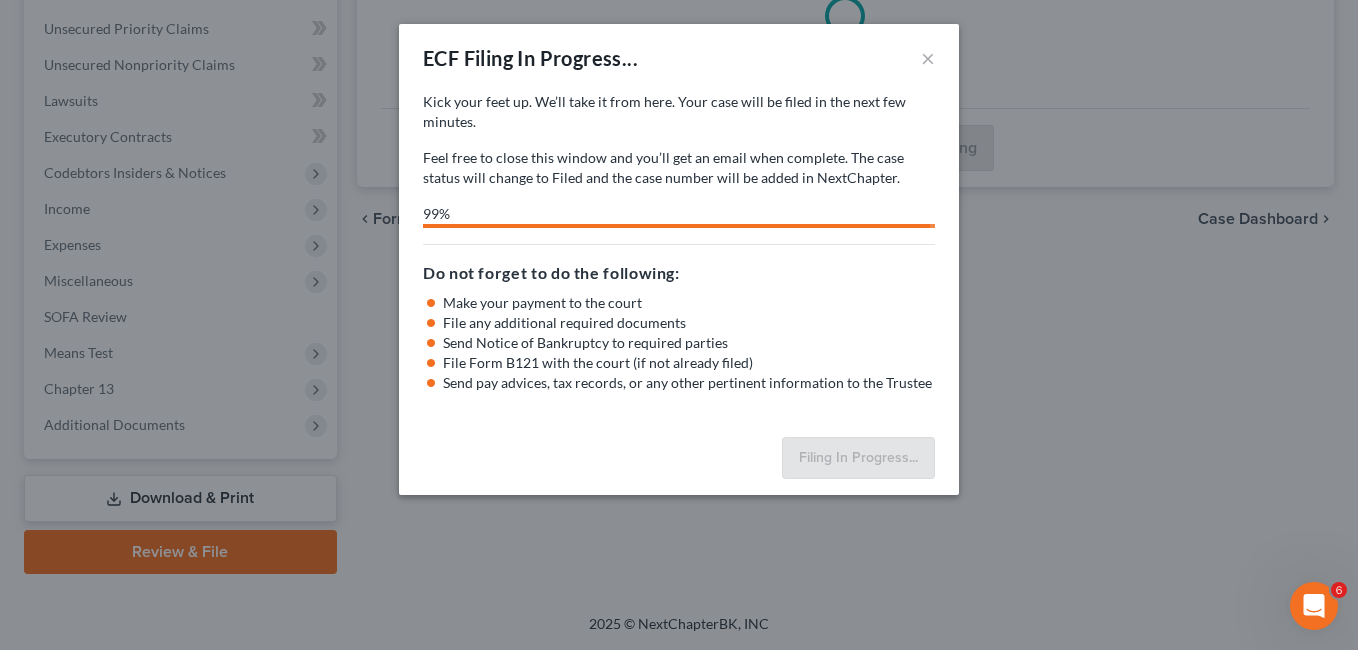 select on "0" 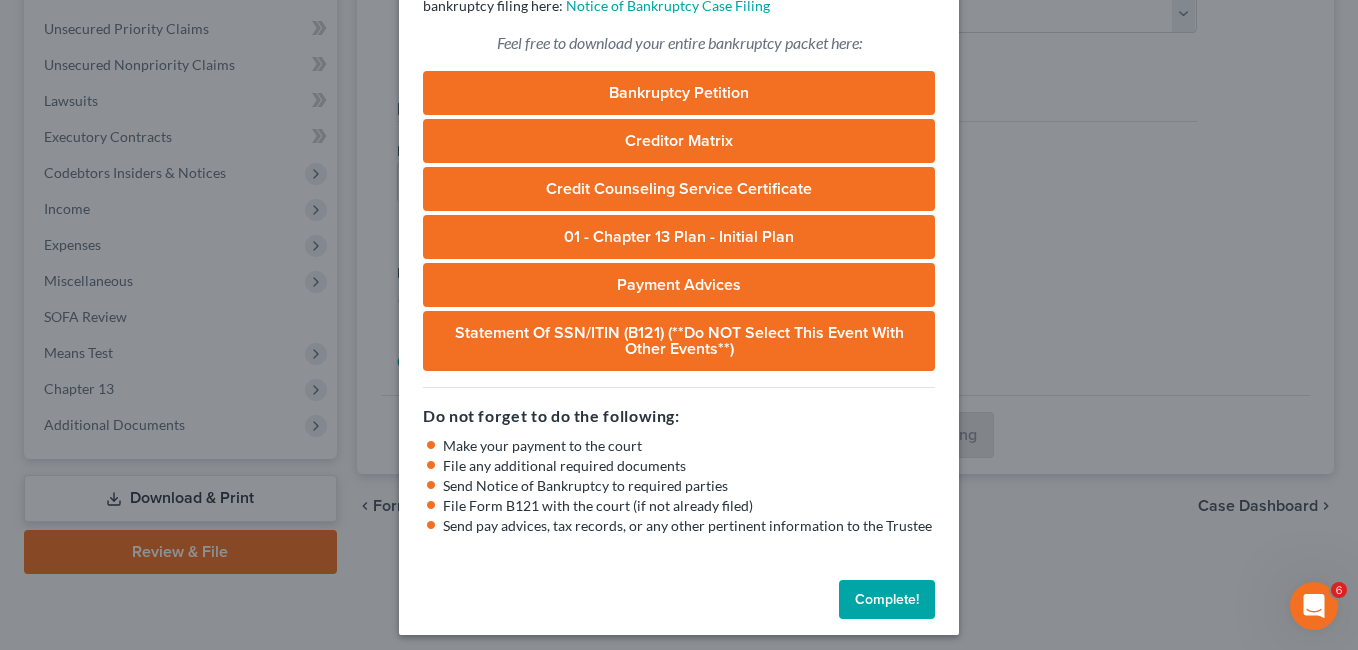 scroll, scrollTop: 165, scrollLeft: 0, axis: vertical 